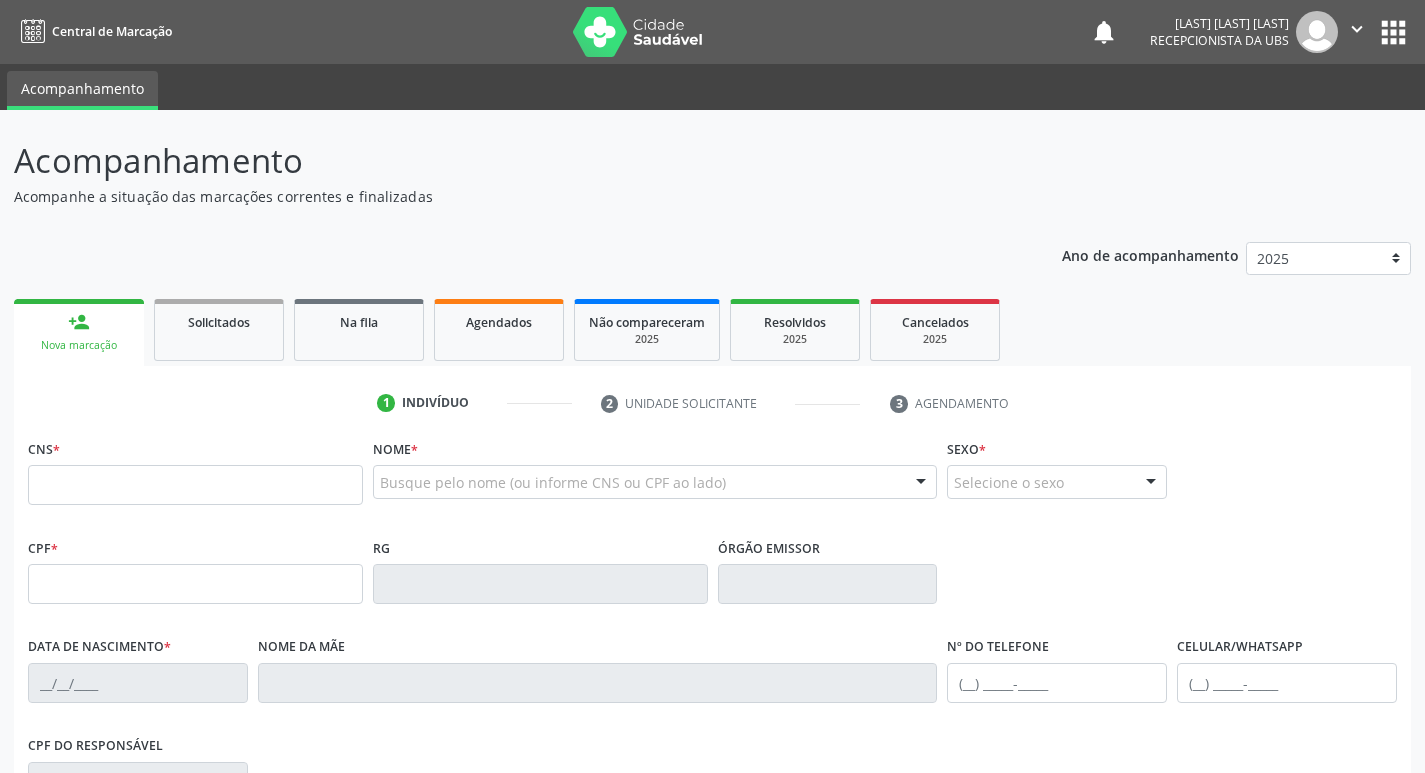 scroll, scrollTop: 0, scrollLeft: 0, axis: both 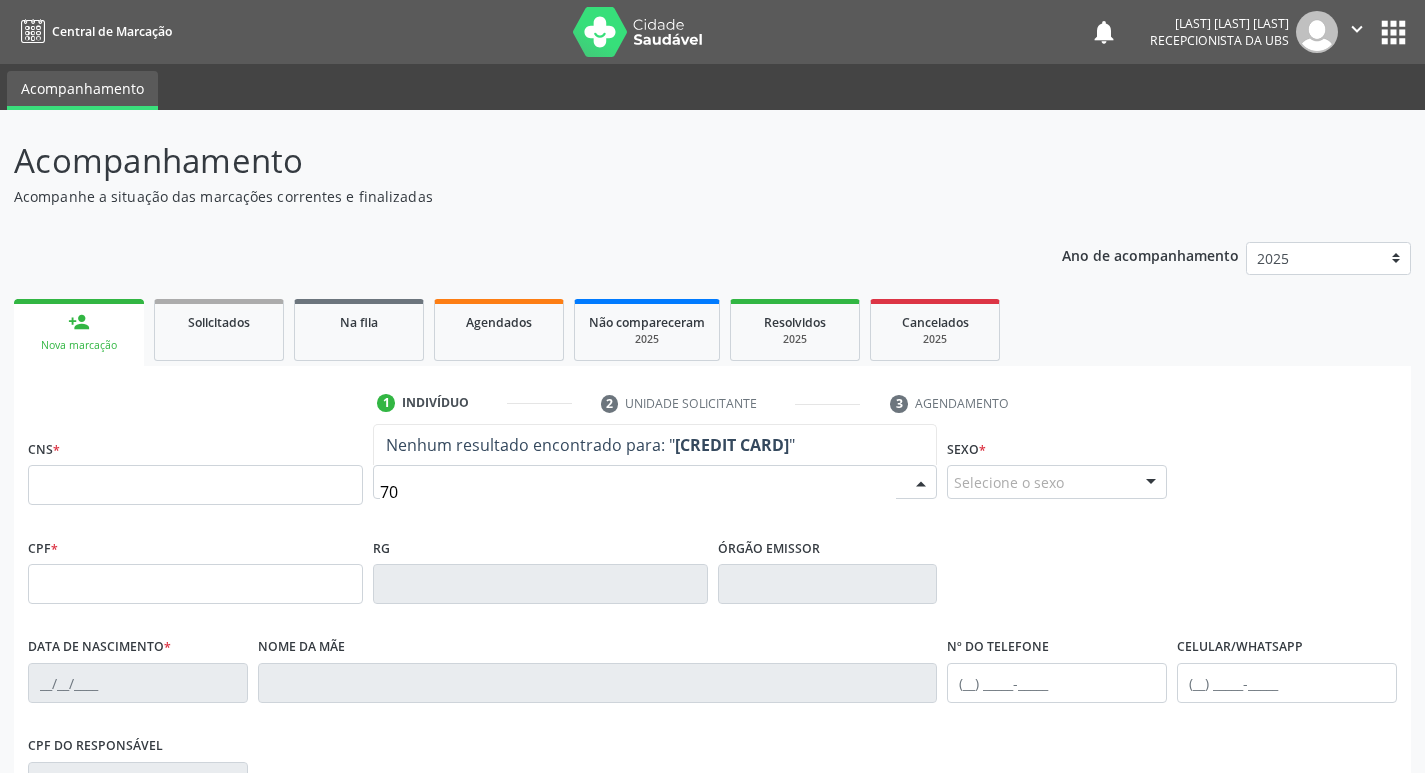 type on "7" 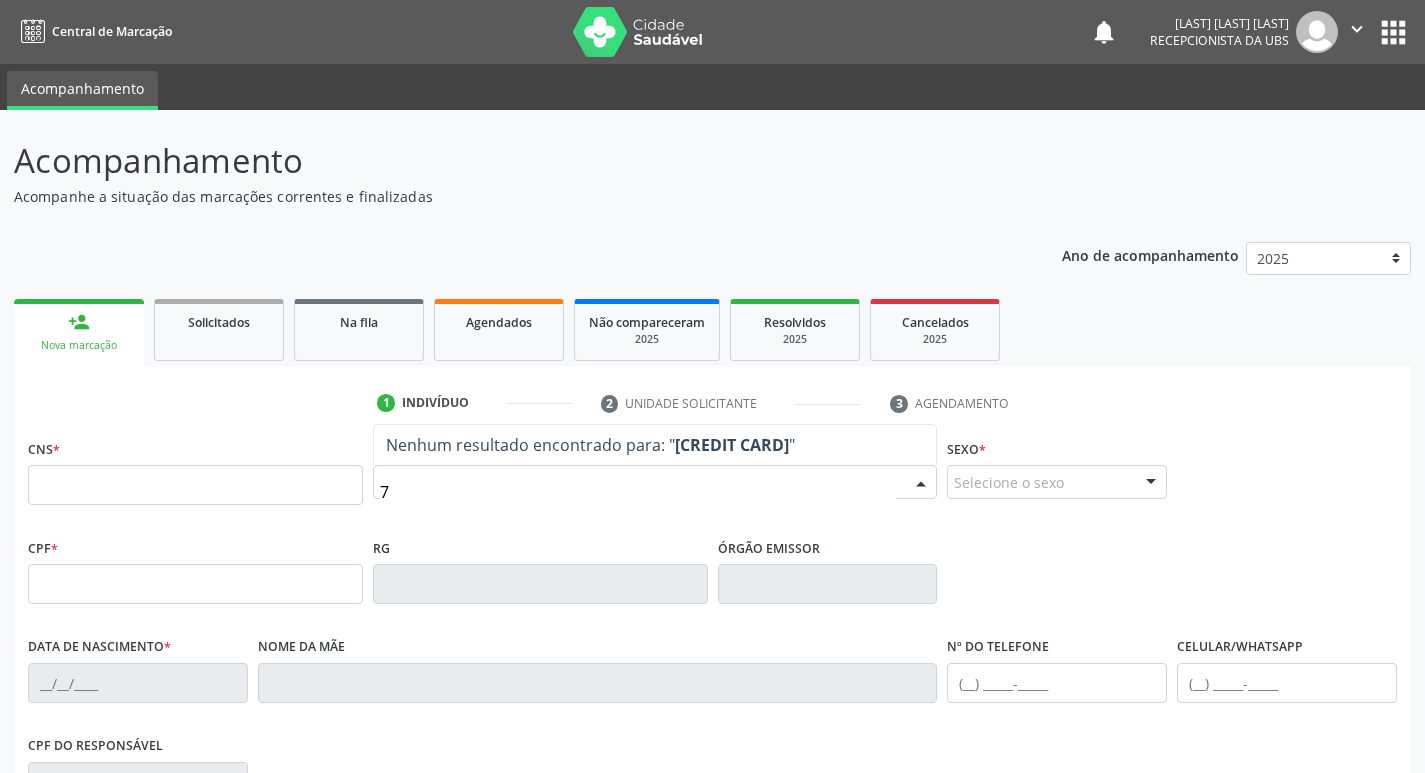 type 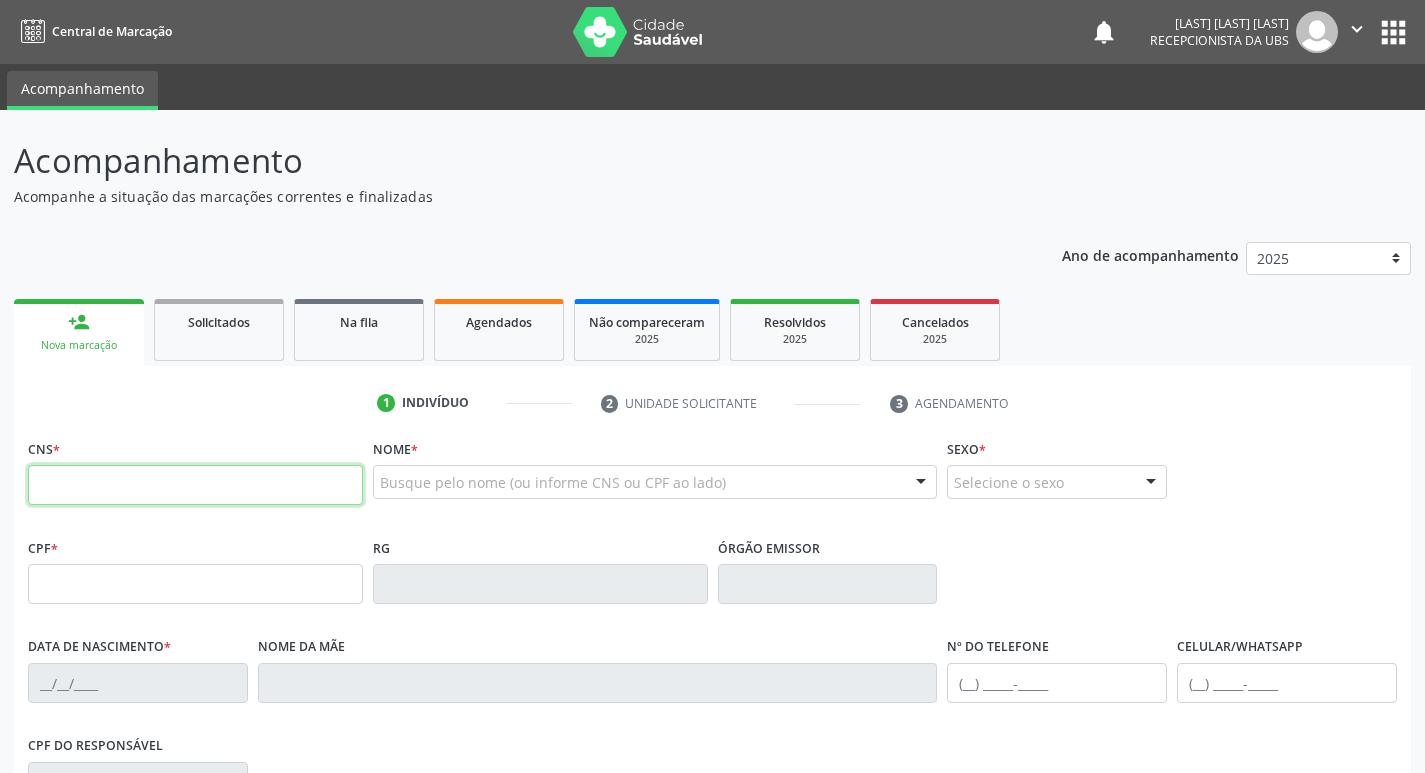 click at bounding box center (195, 485) 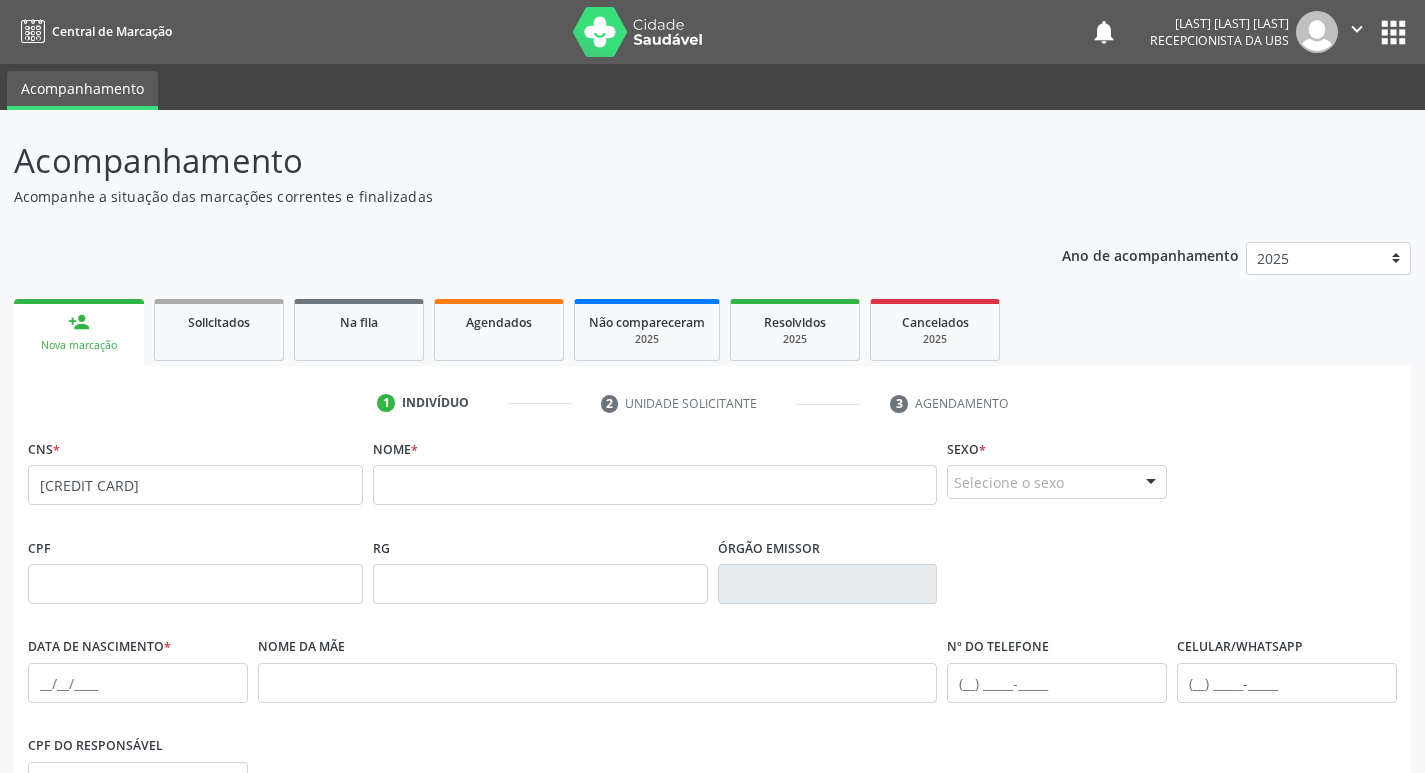 click on "none" at bounding box center [309, 482] 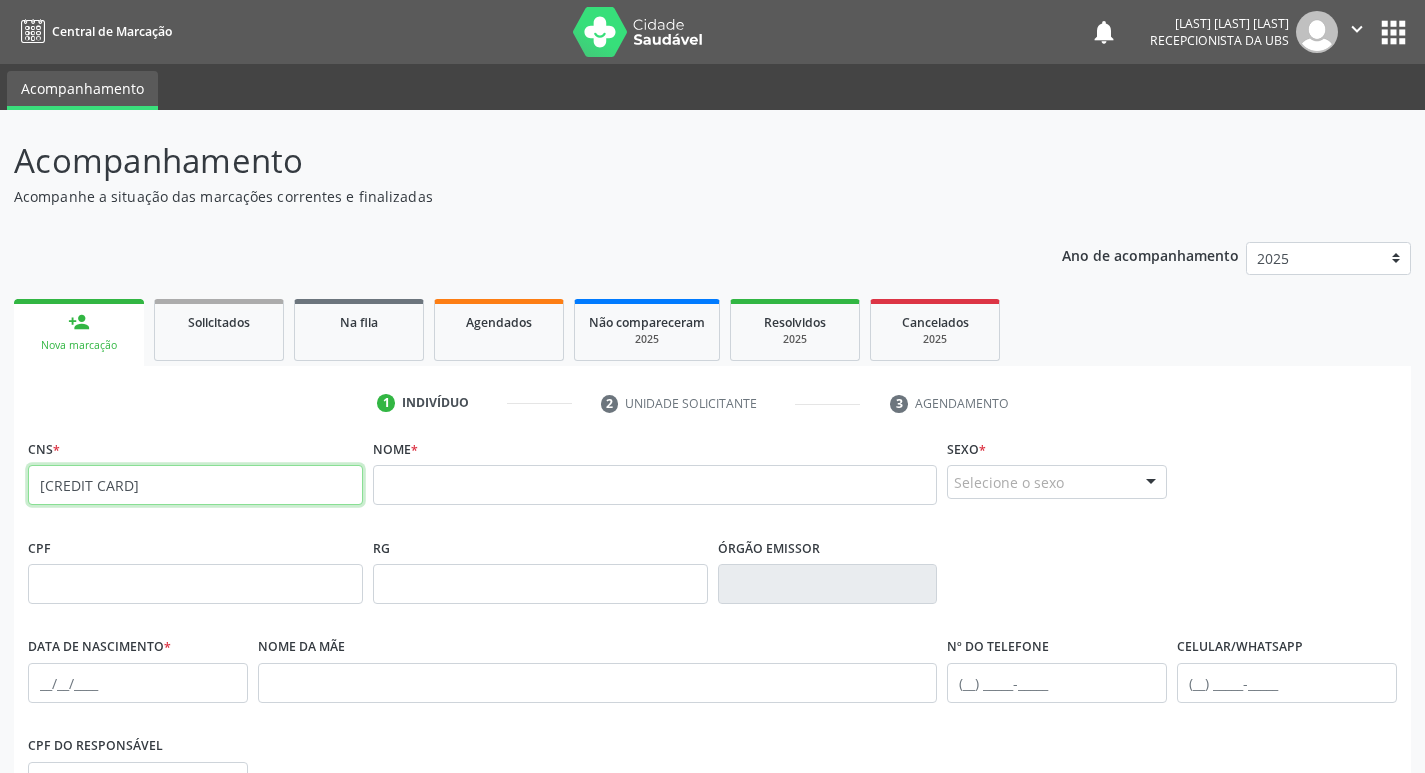 click on "706 0023 9696 5143" at bounding box center (195, 485) 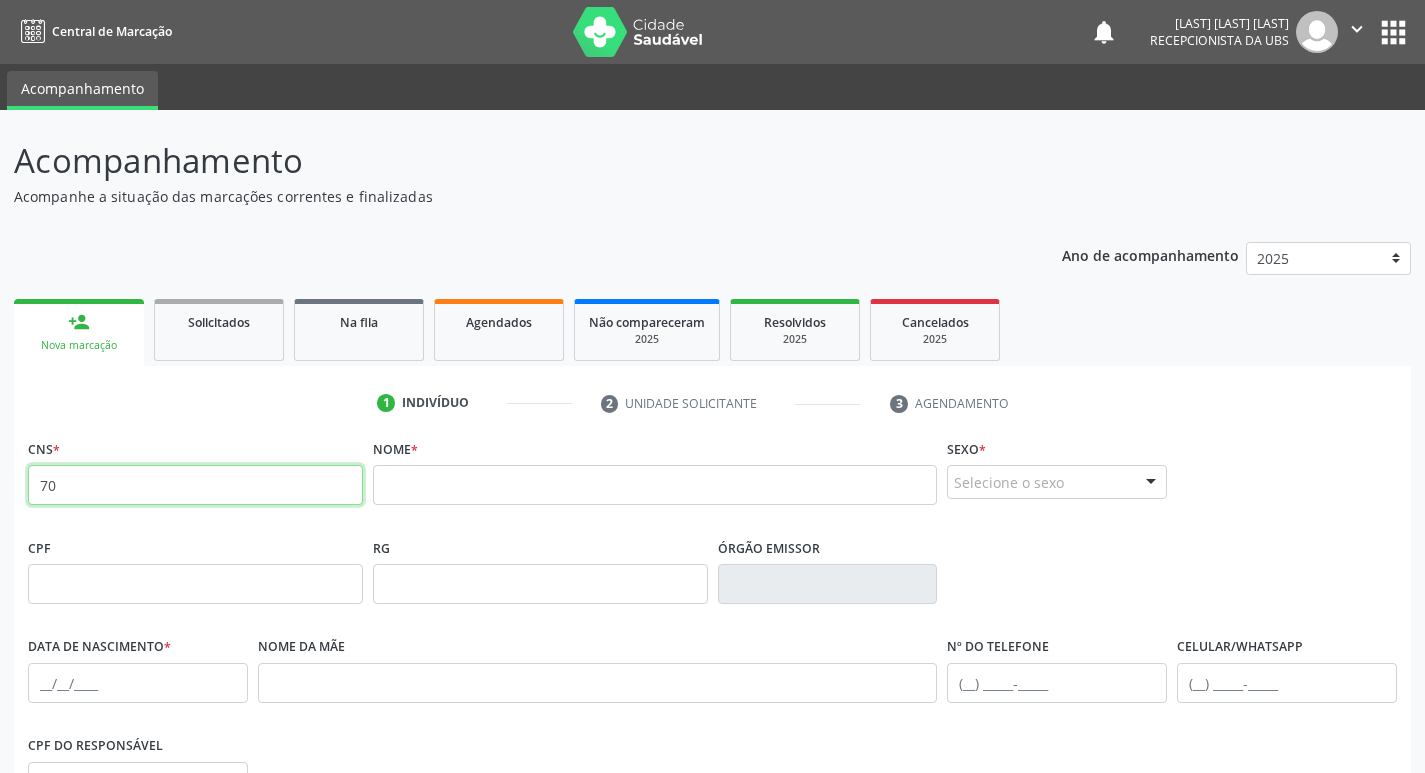 type on "7" 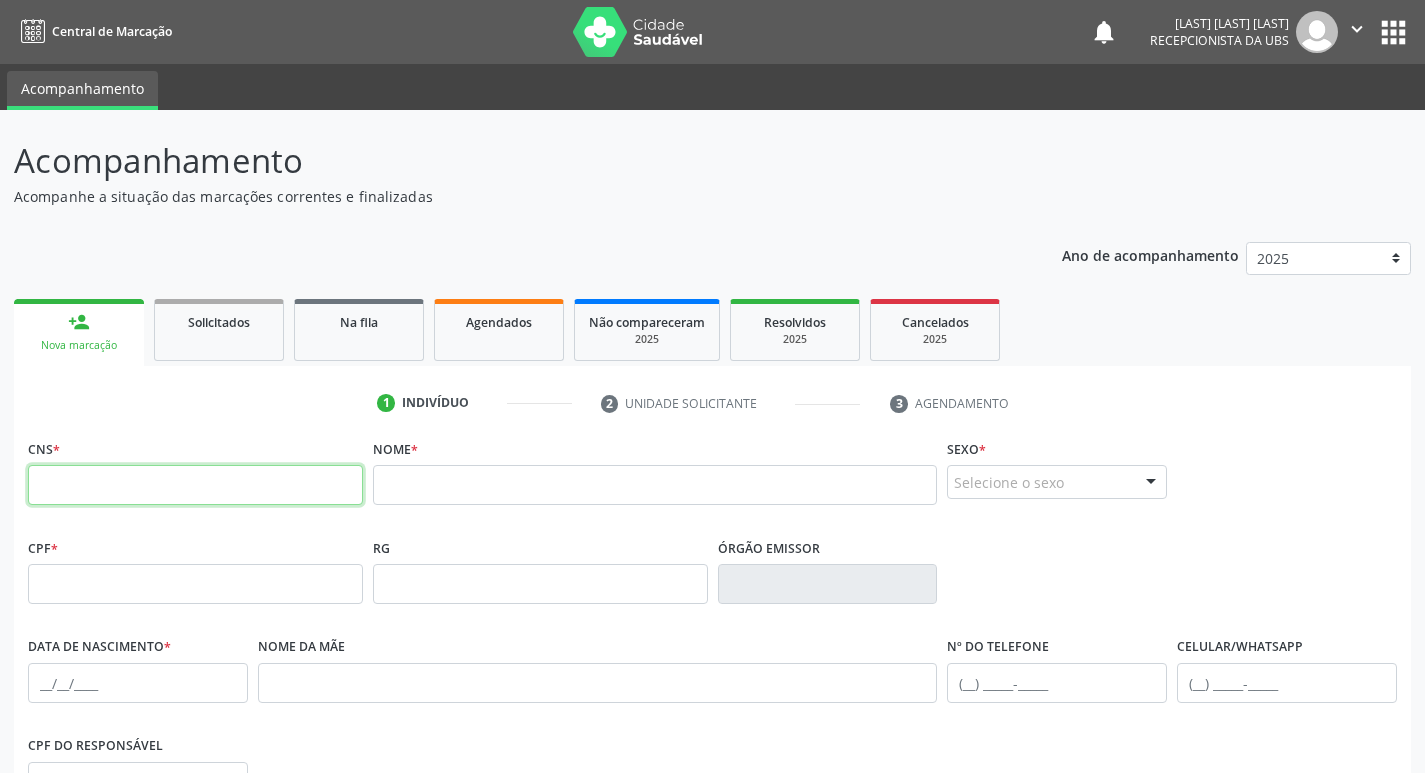 type 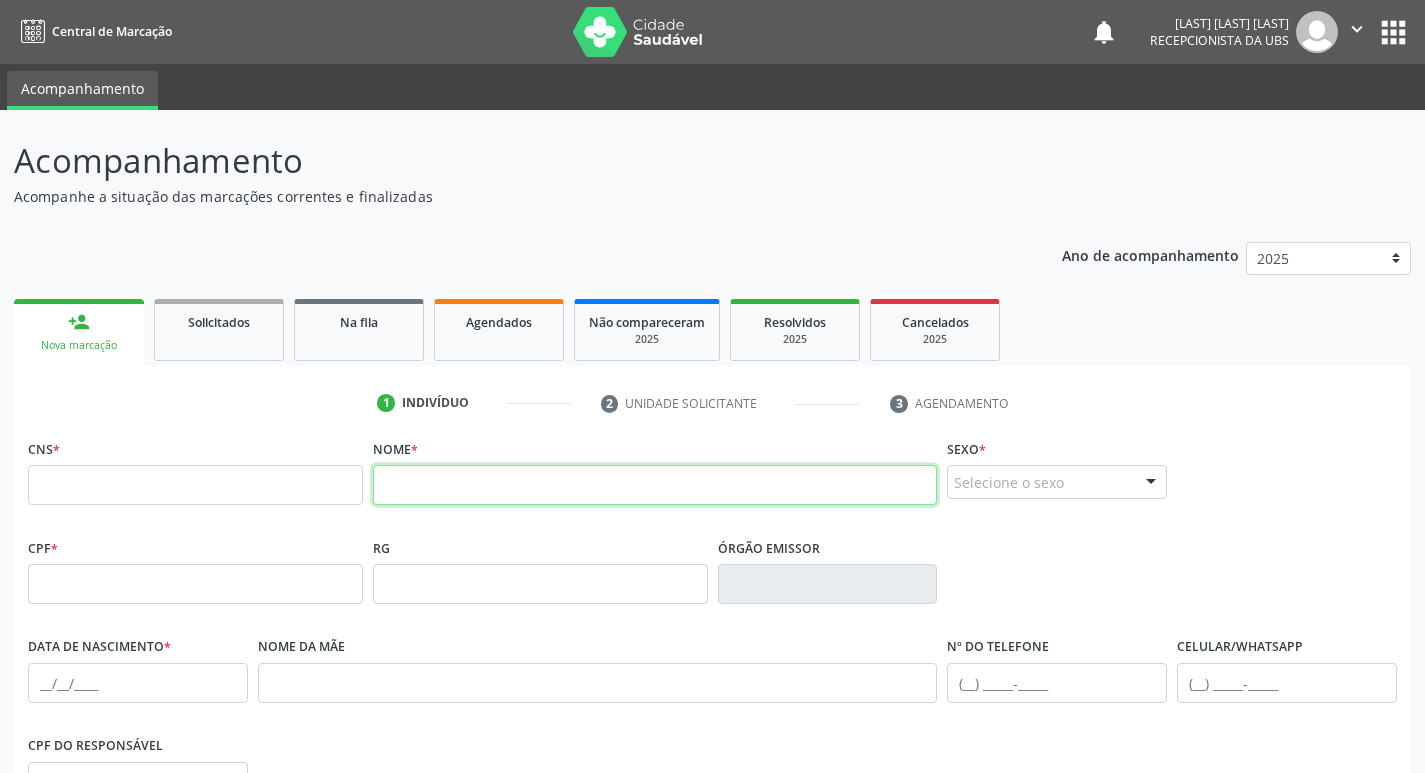 click at bounding box center (655, 485) 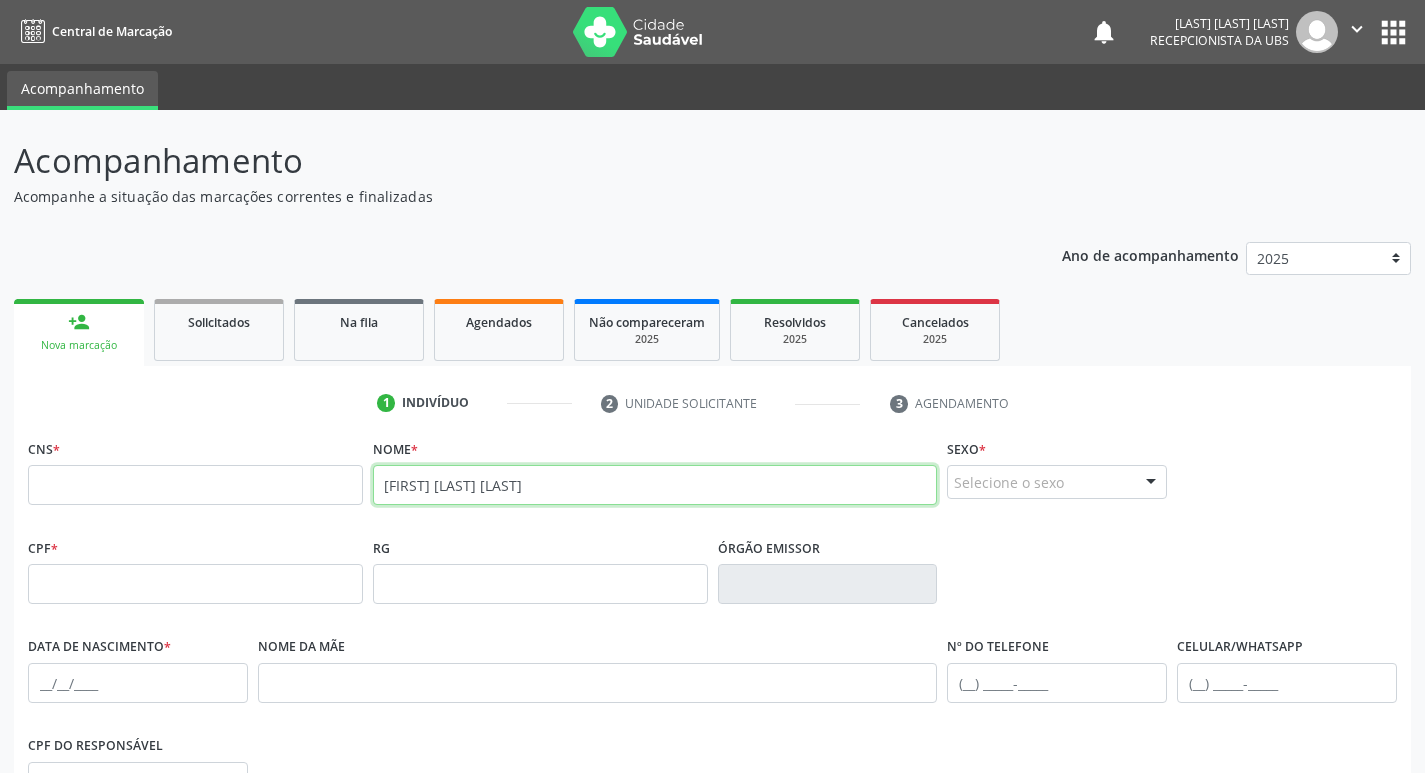 click on "hendrick apollode s" at bounding box center (655, 485) 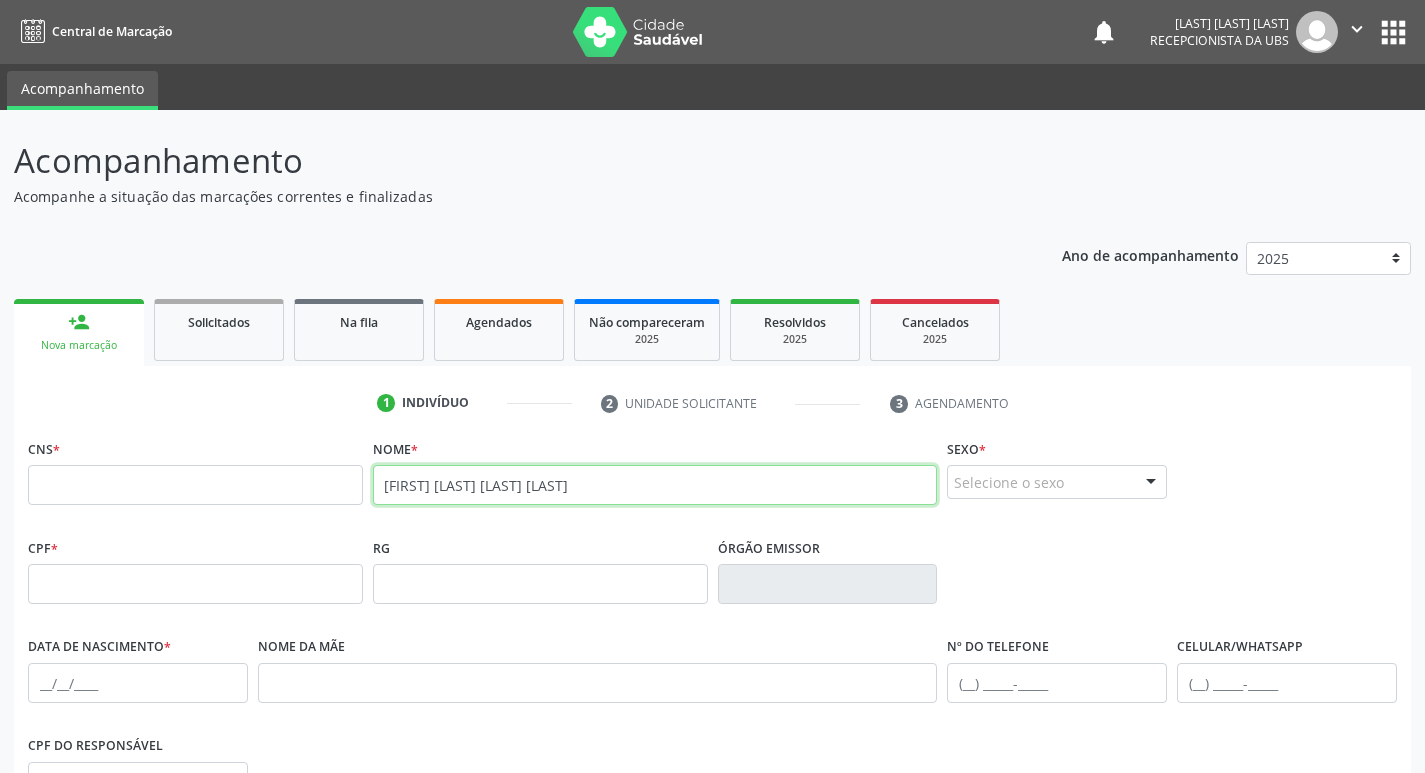 click on "[FIRST] [LAST] silva" at bounding box center [655, 485] 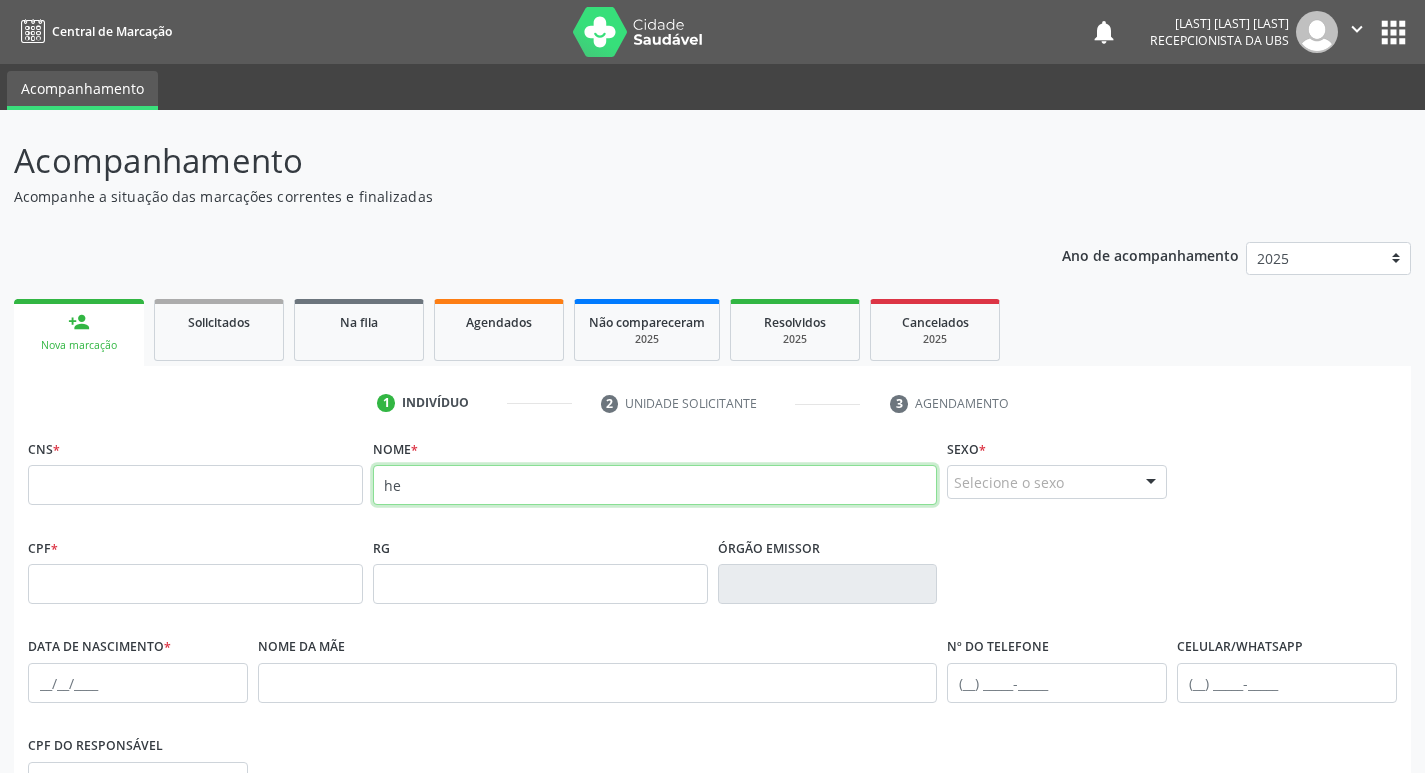 type on "h" 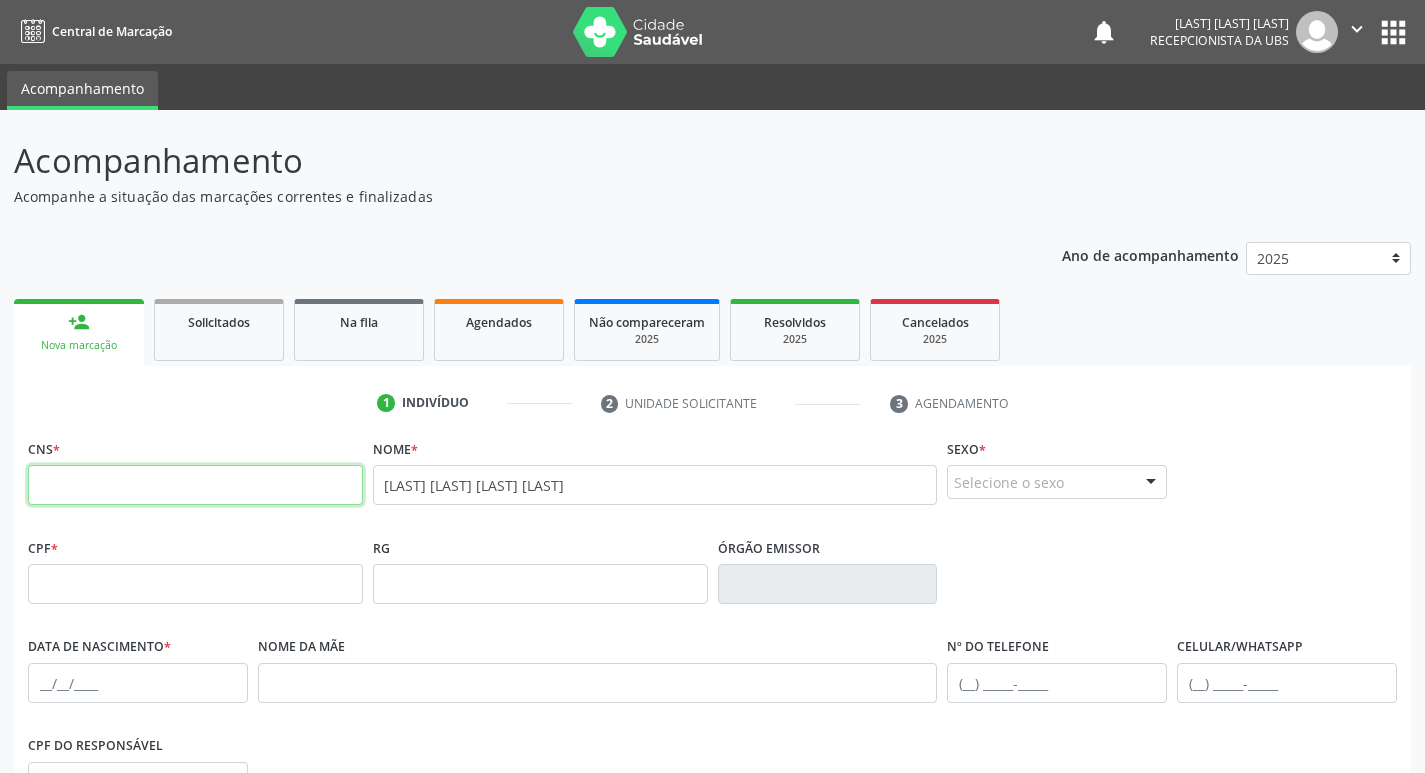 click at bounding box center (195, 485) 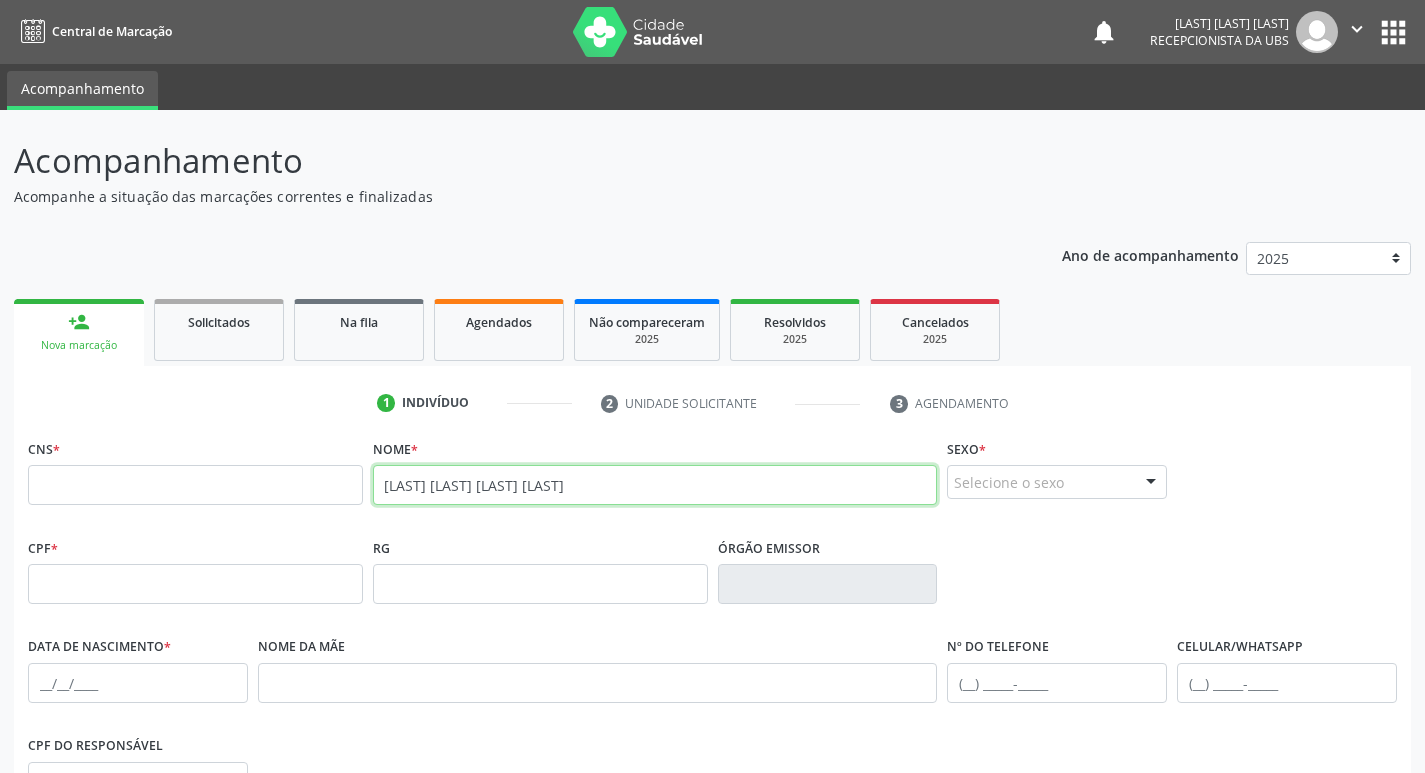 click on "zirleideclif cordeiro freire" at bounding box center [655, 485] 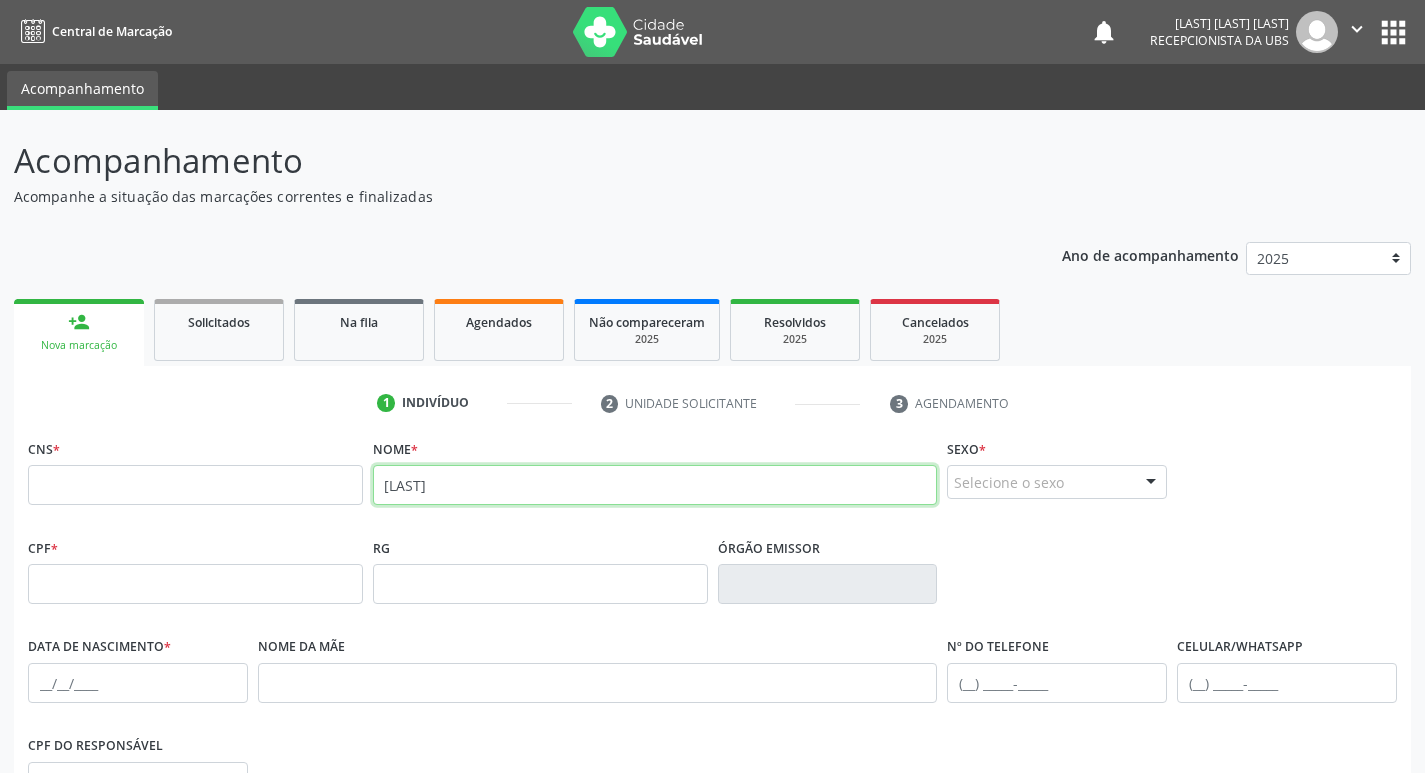 type on "z" 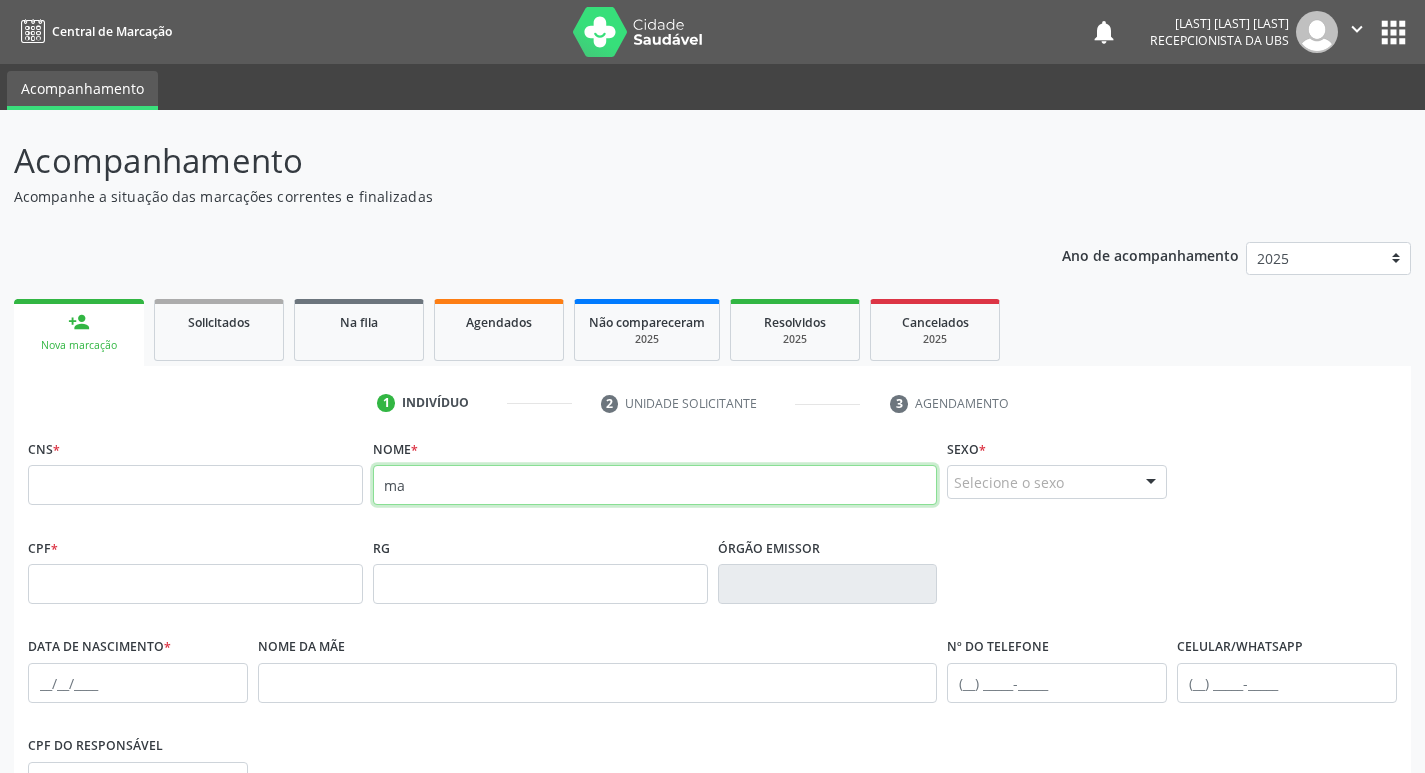 type on "m" 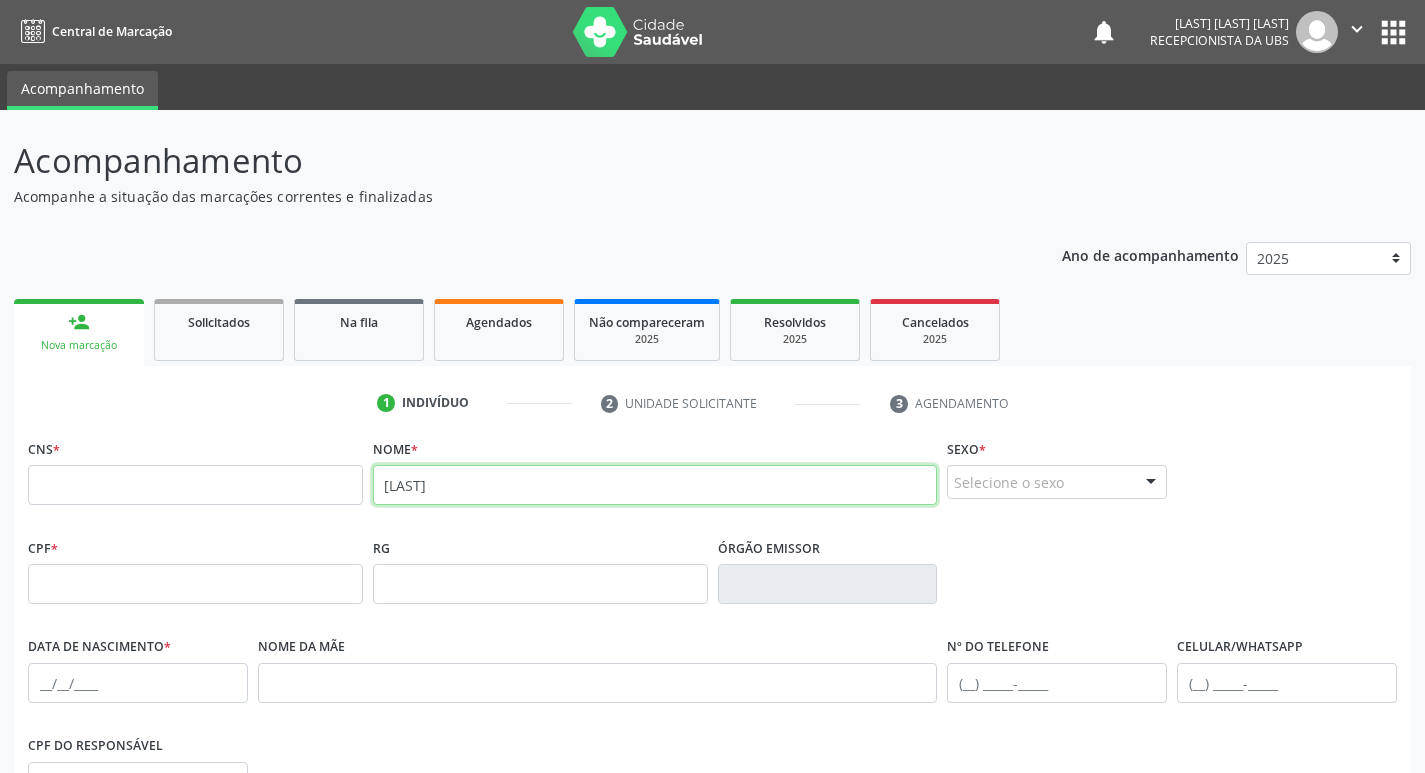 type on "z" 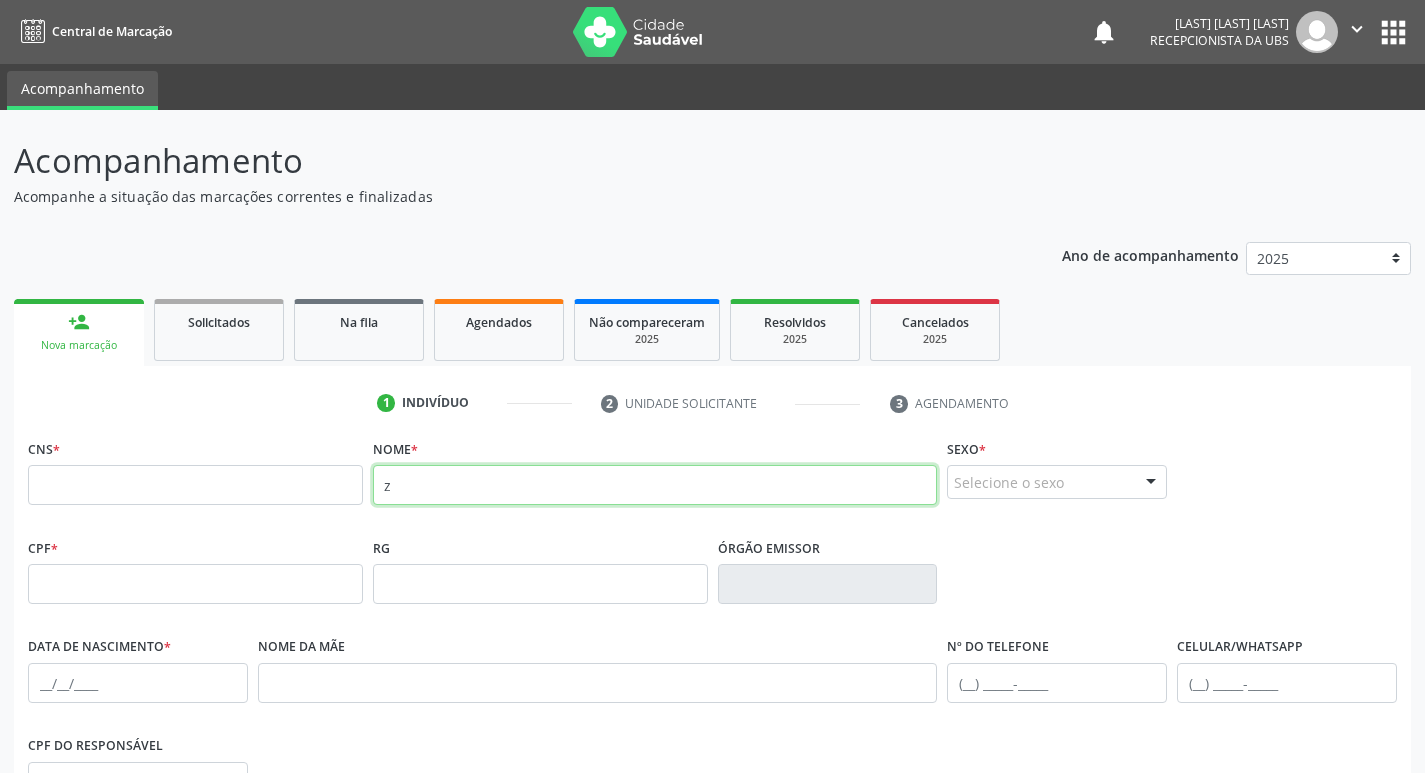type 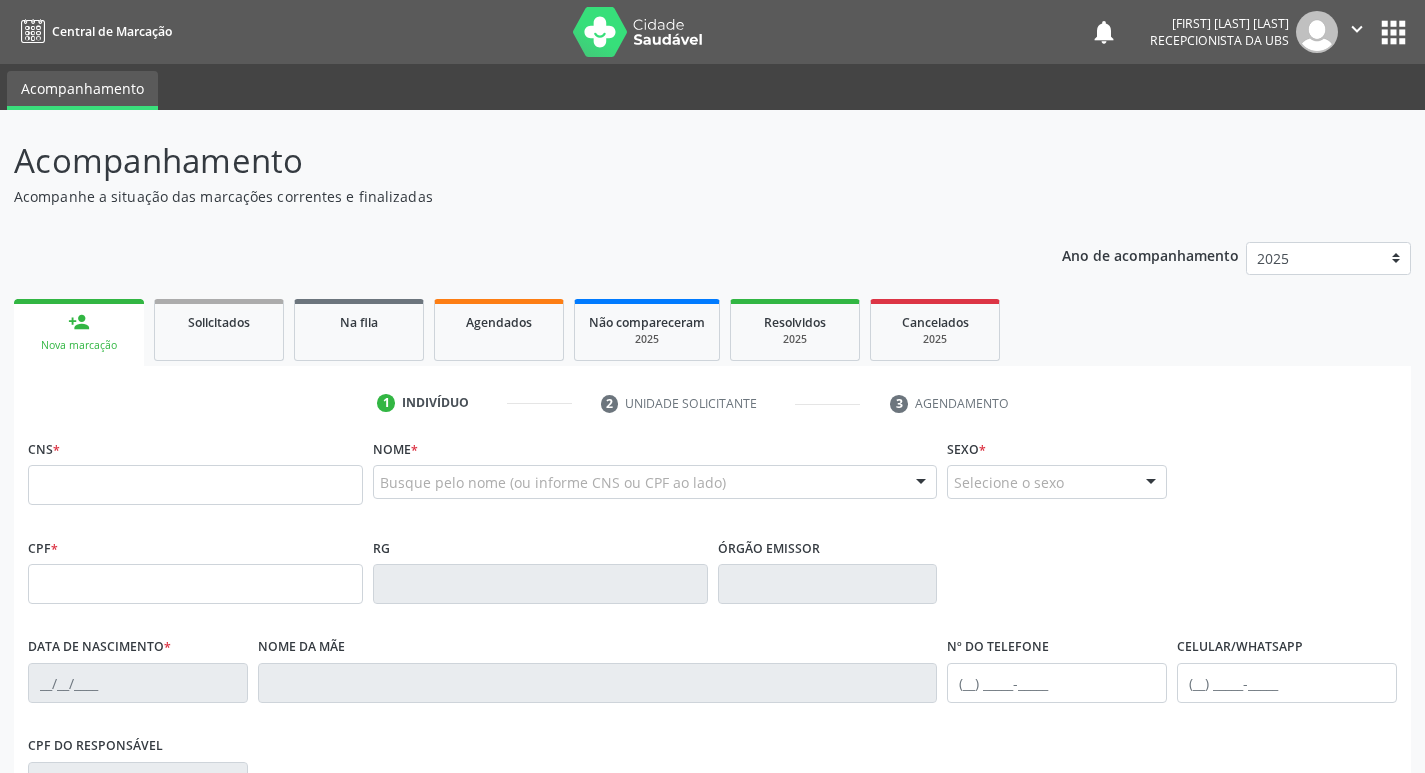 scroll, scrollTop: 0, scrollLeft: 0, axis: both 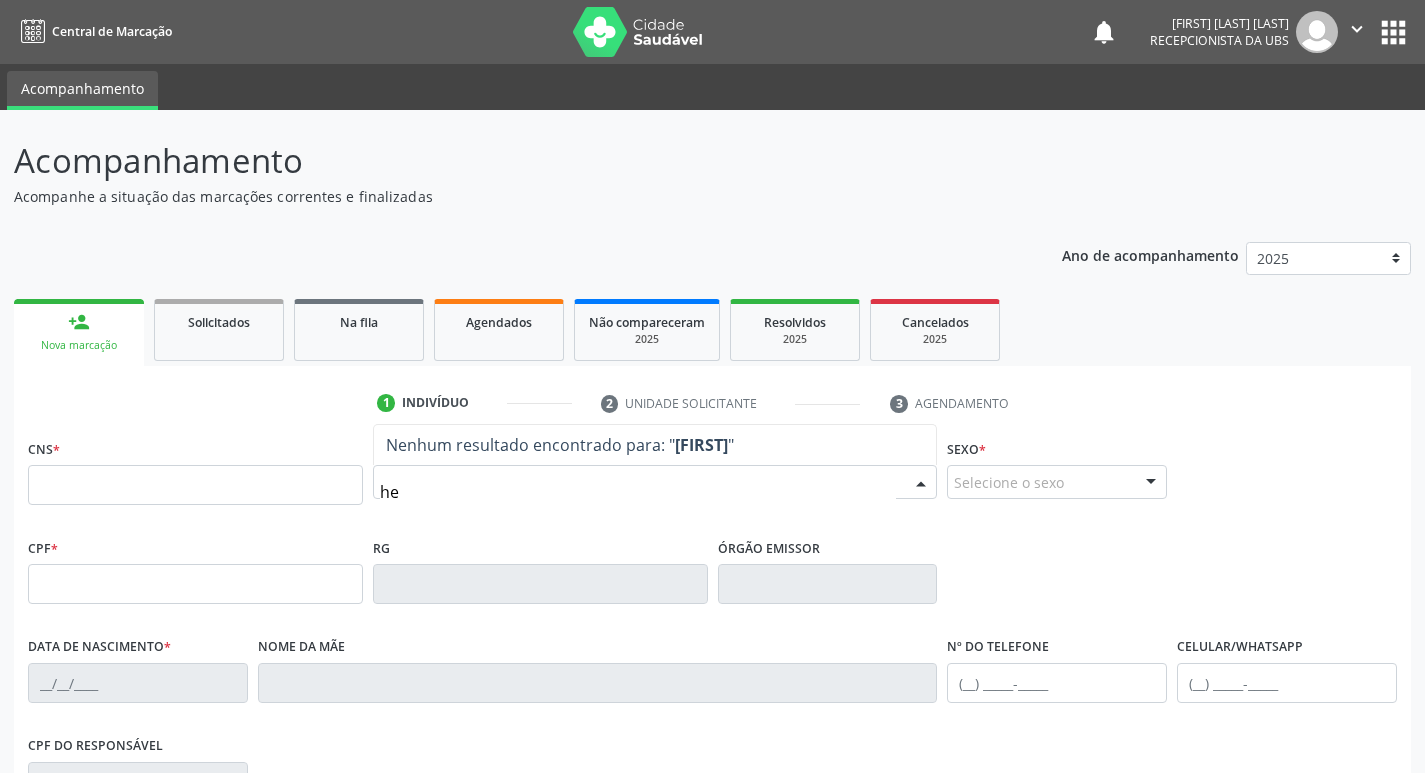 type on "h" 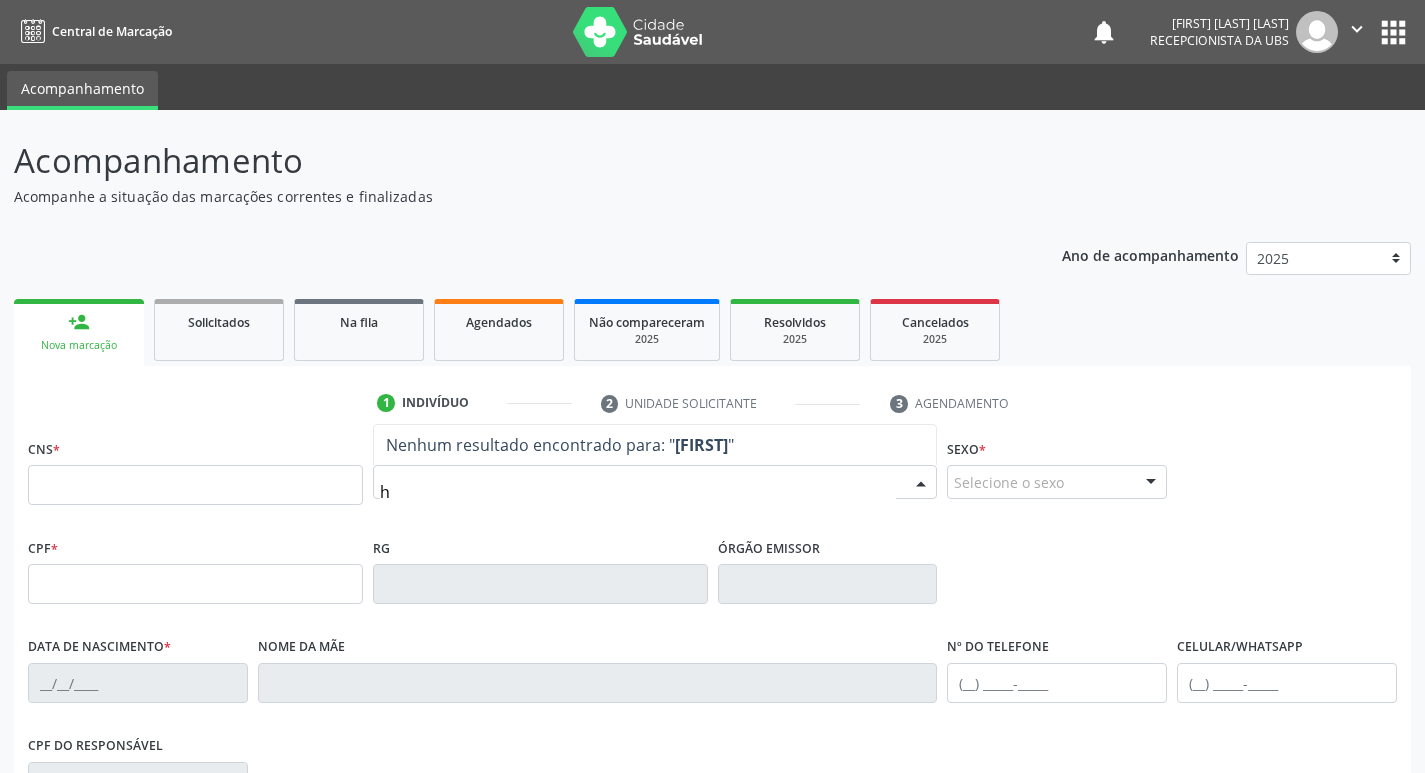 type 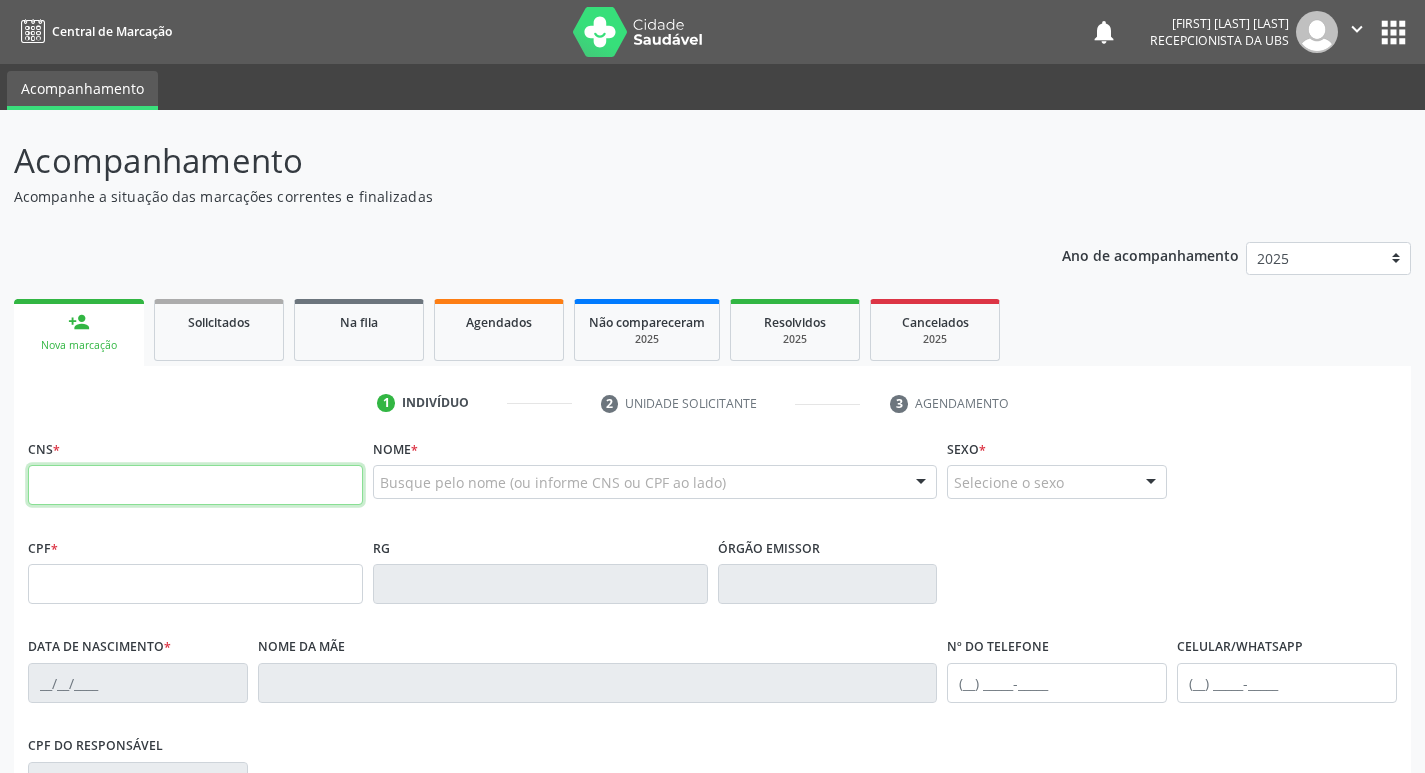 click at bounding box center (195, 485) 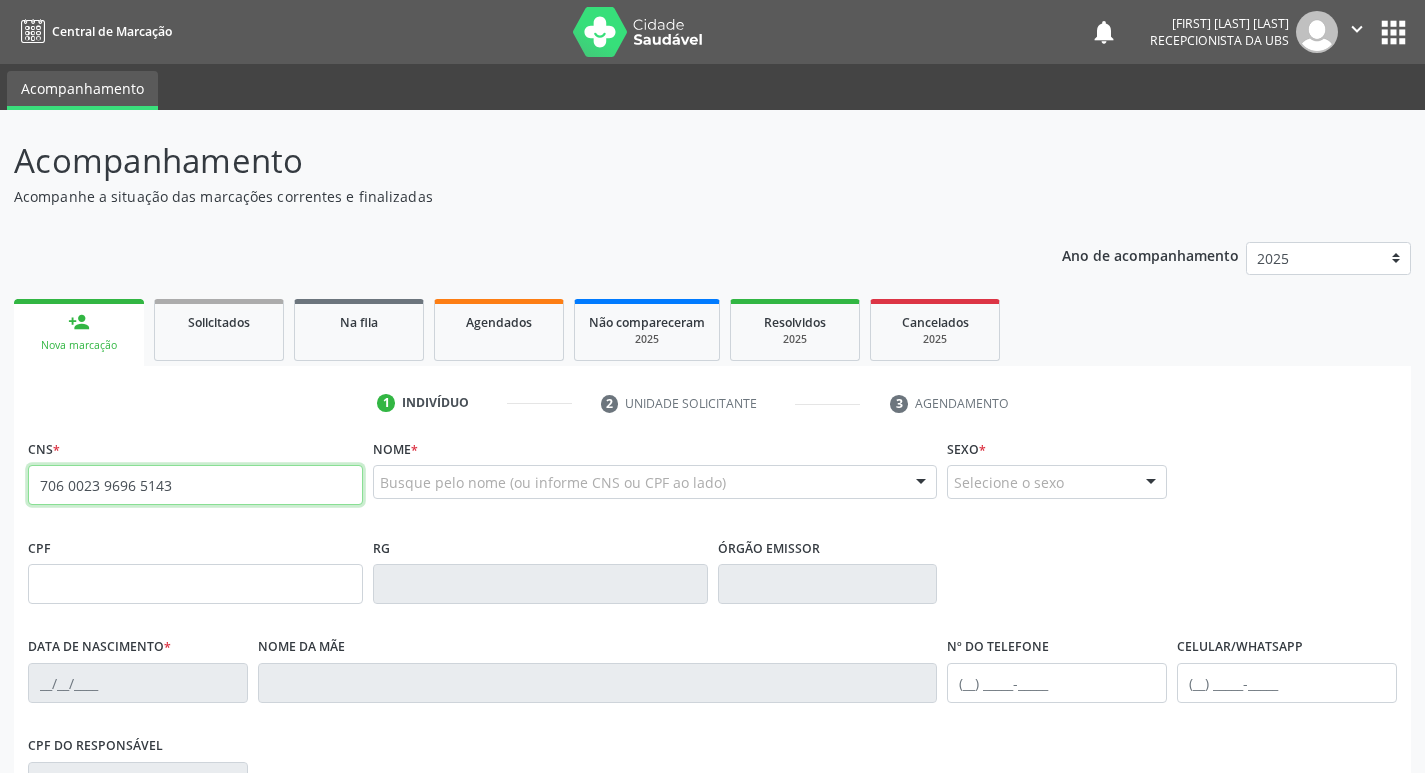 type on "706 0023 9696 5143" 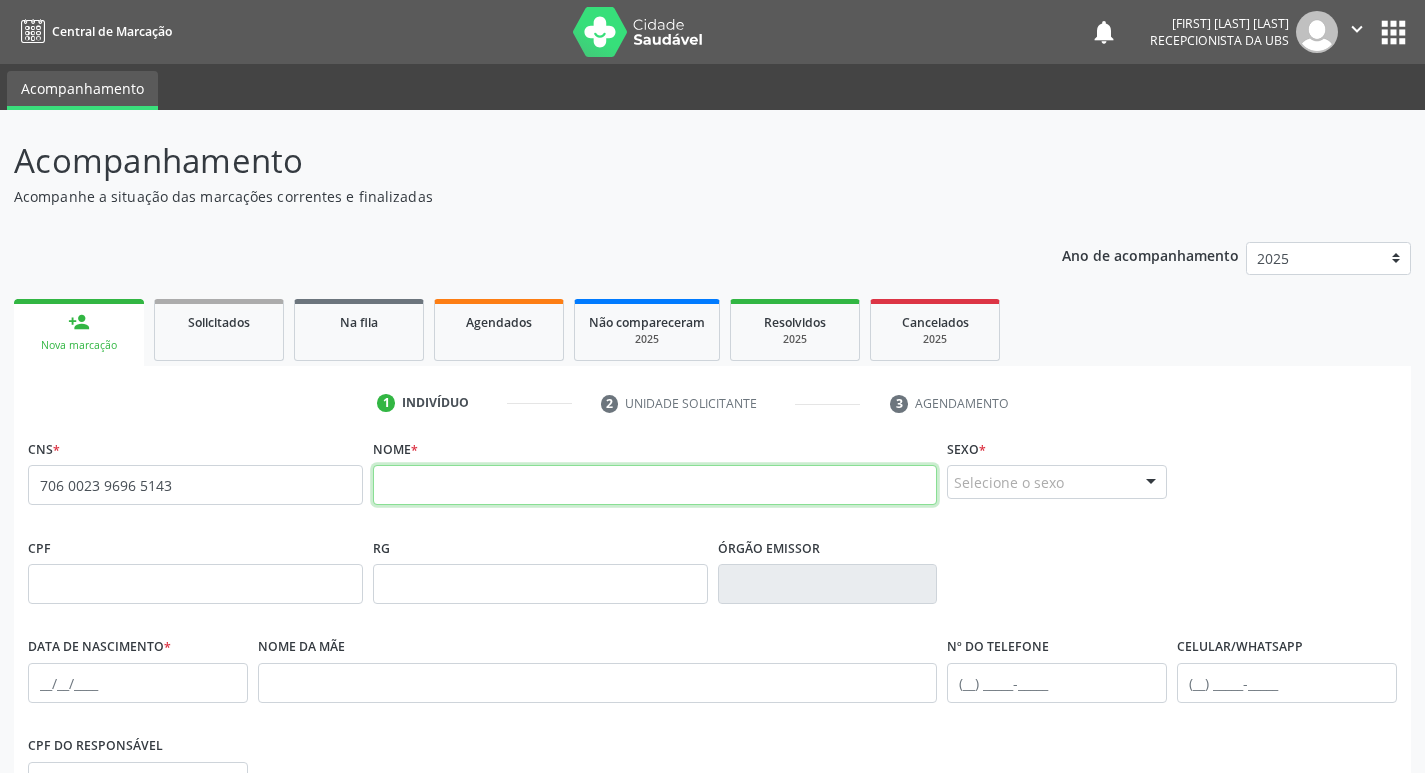 click at bounding box center [655, 485] 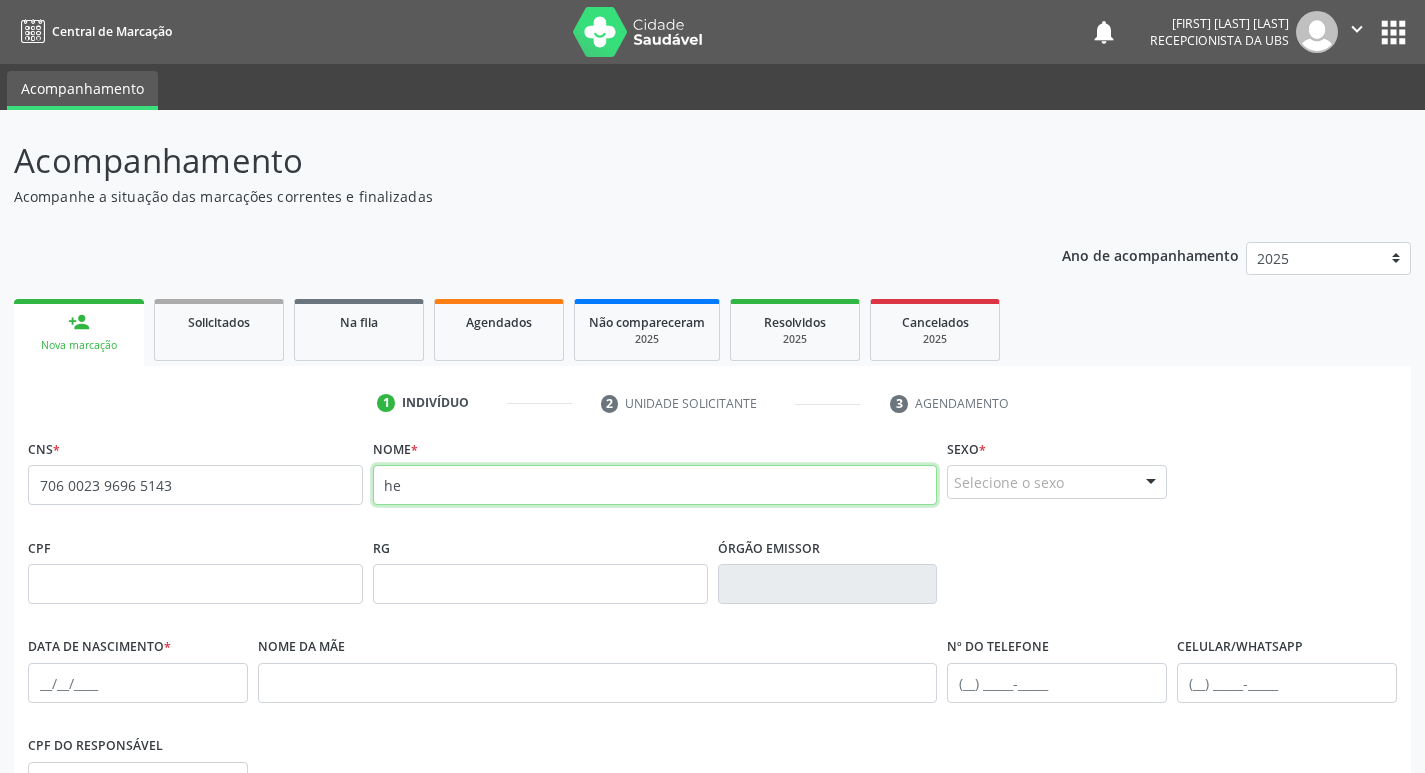 type on "h" 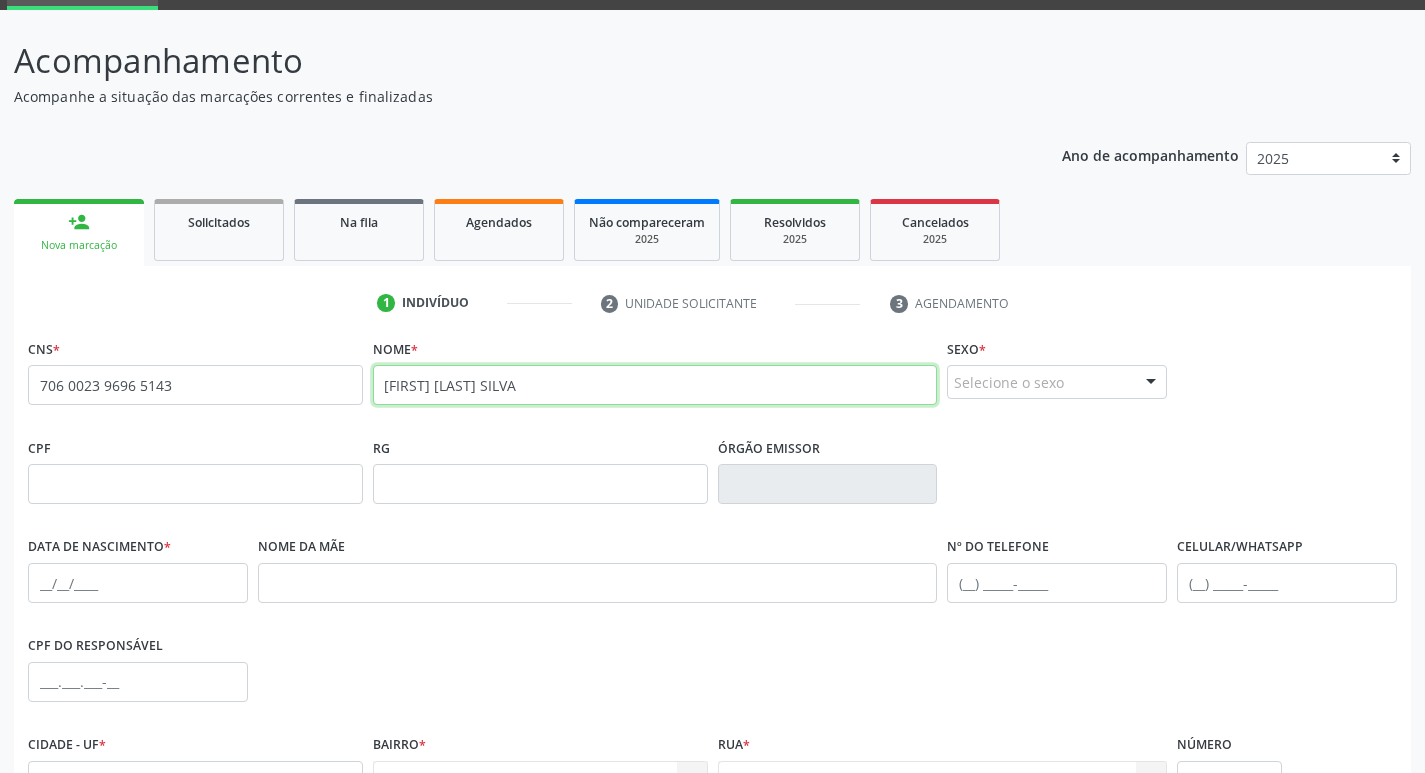 scroll, scrollTop: 200, scrollLeft: 0, axis: vertical 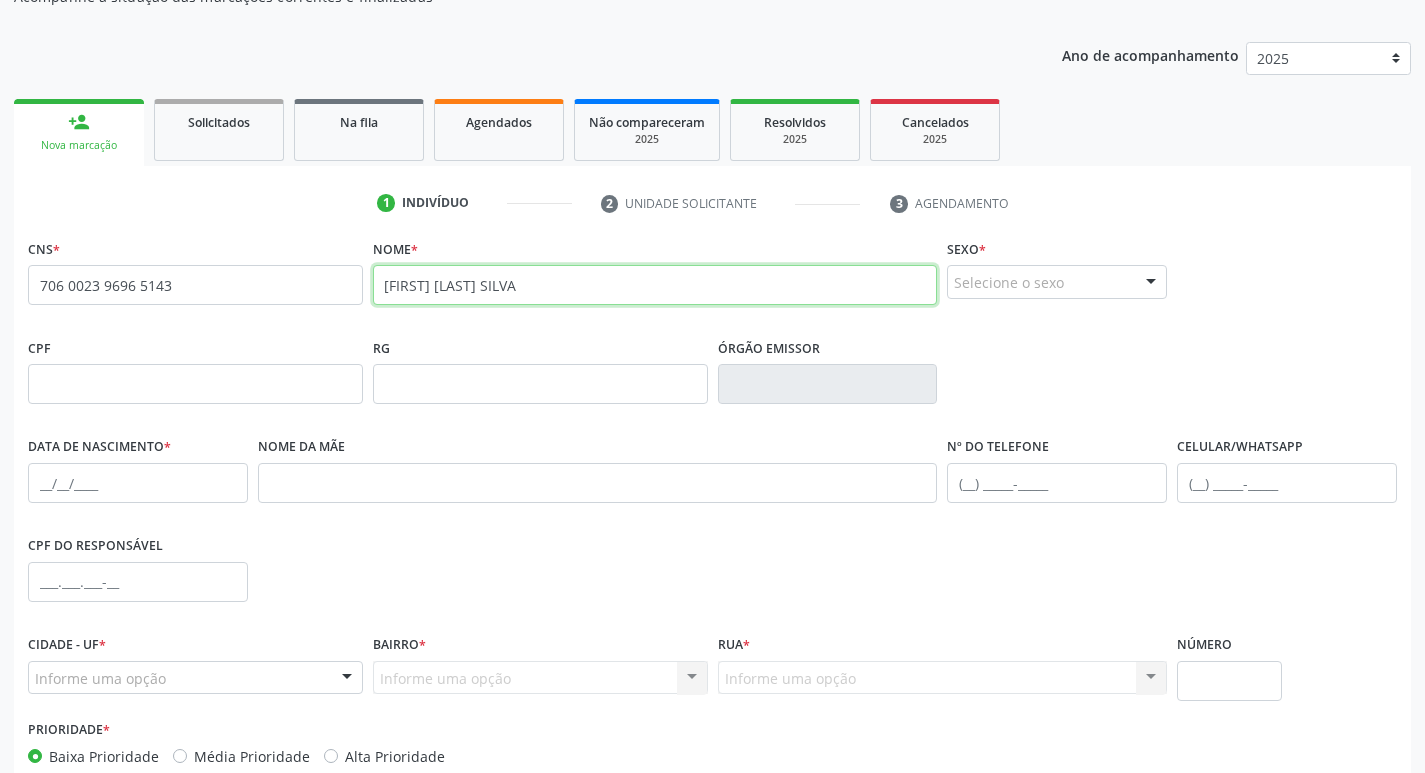 type on "[FIRST] [LAST] SILVA" 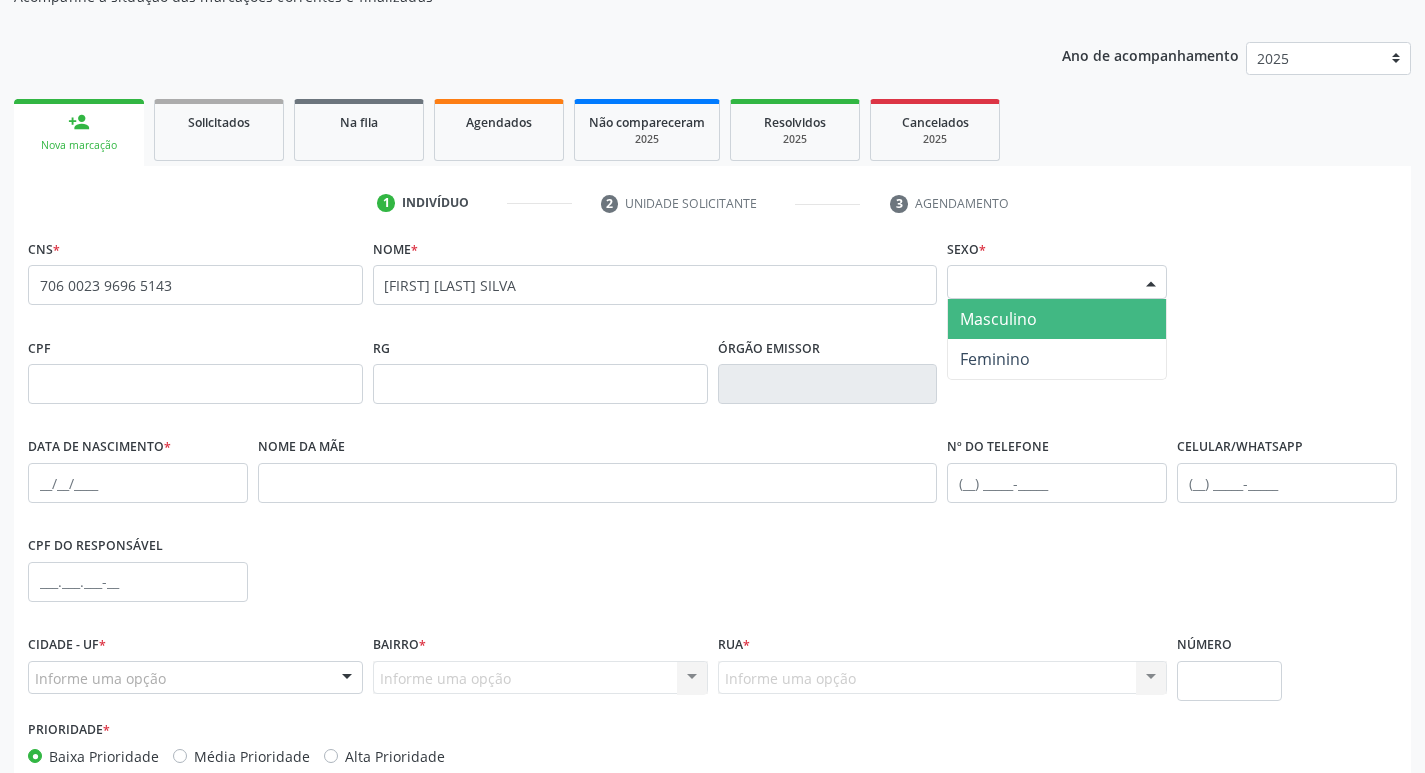 click at bounding box center (1151, 283) 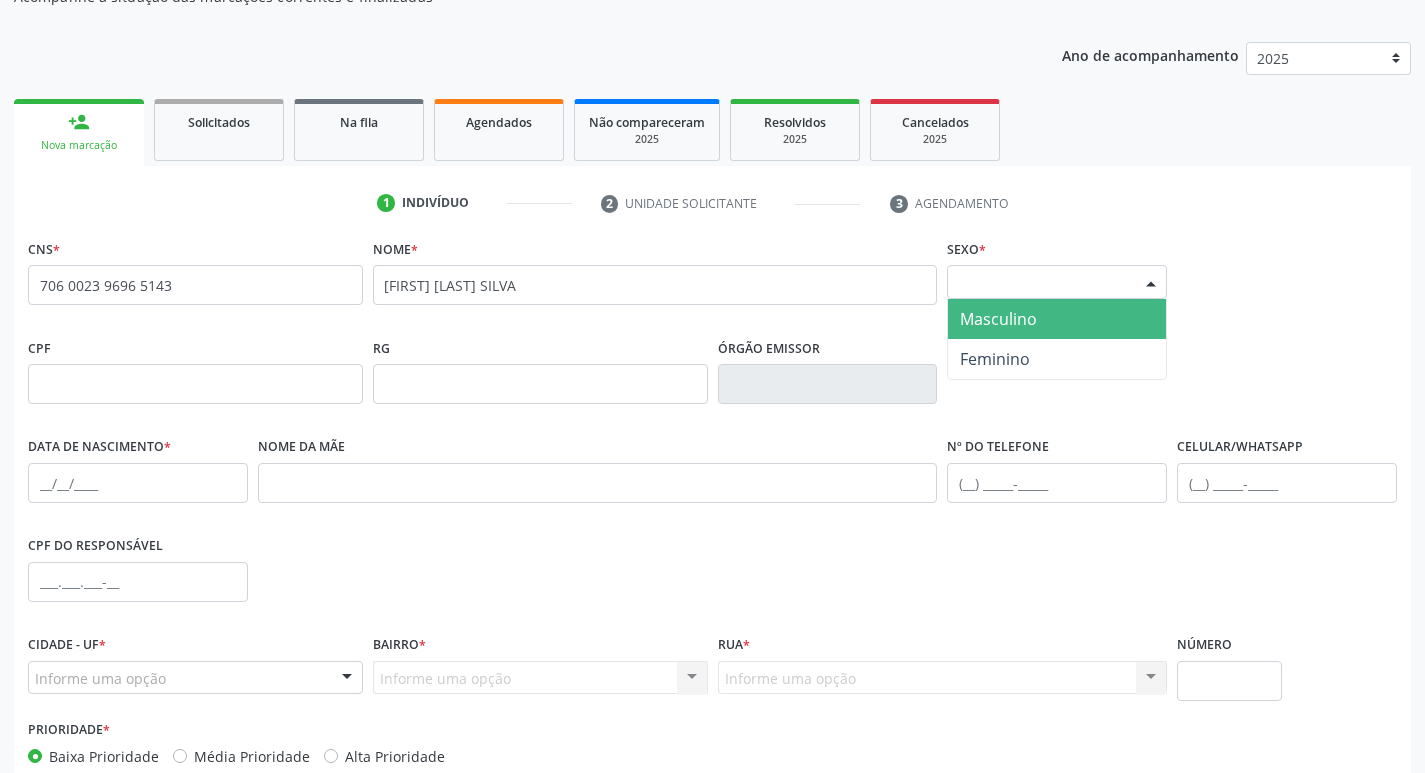 click on "Masculino" at bounding box center (998, 319) 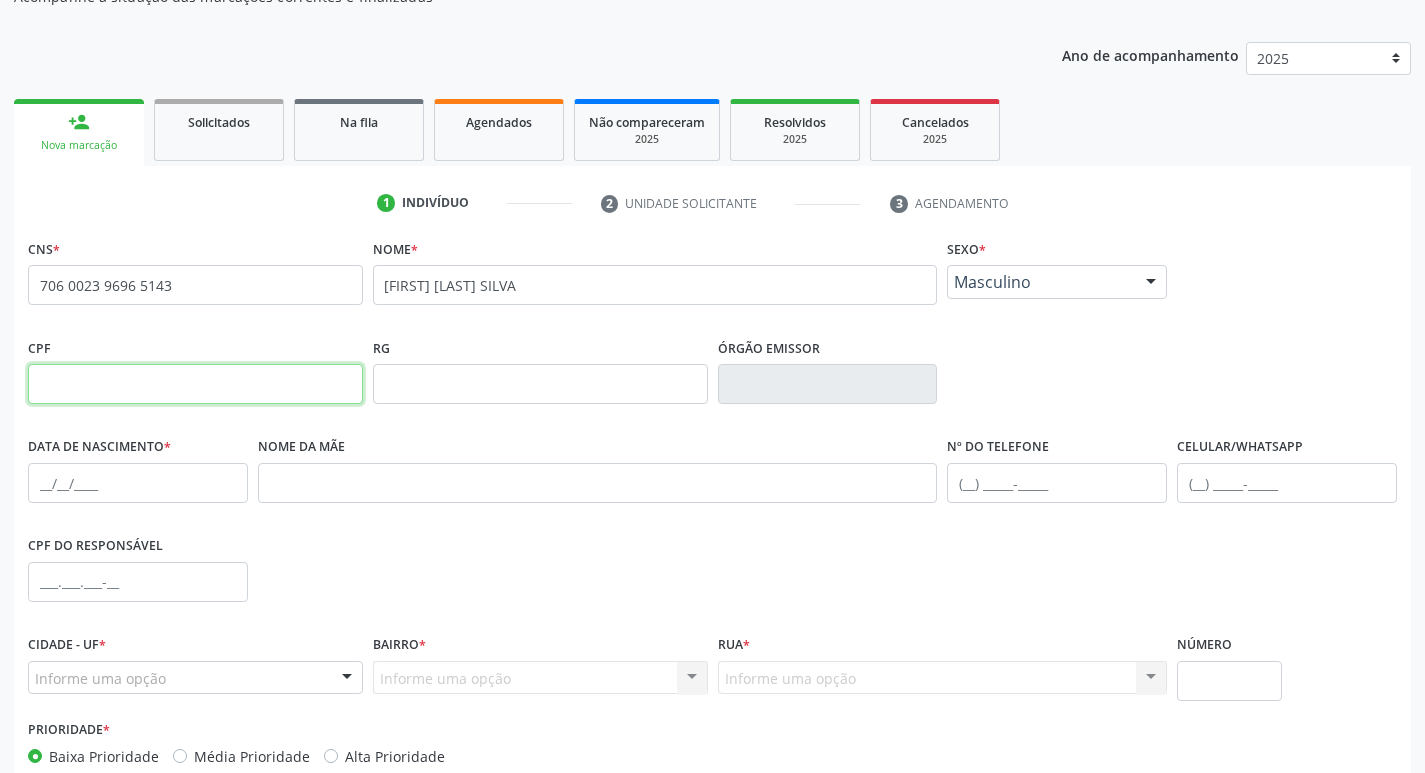 click at bounding box center [195, 384] 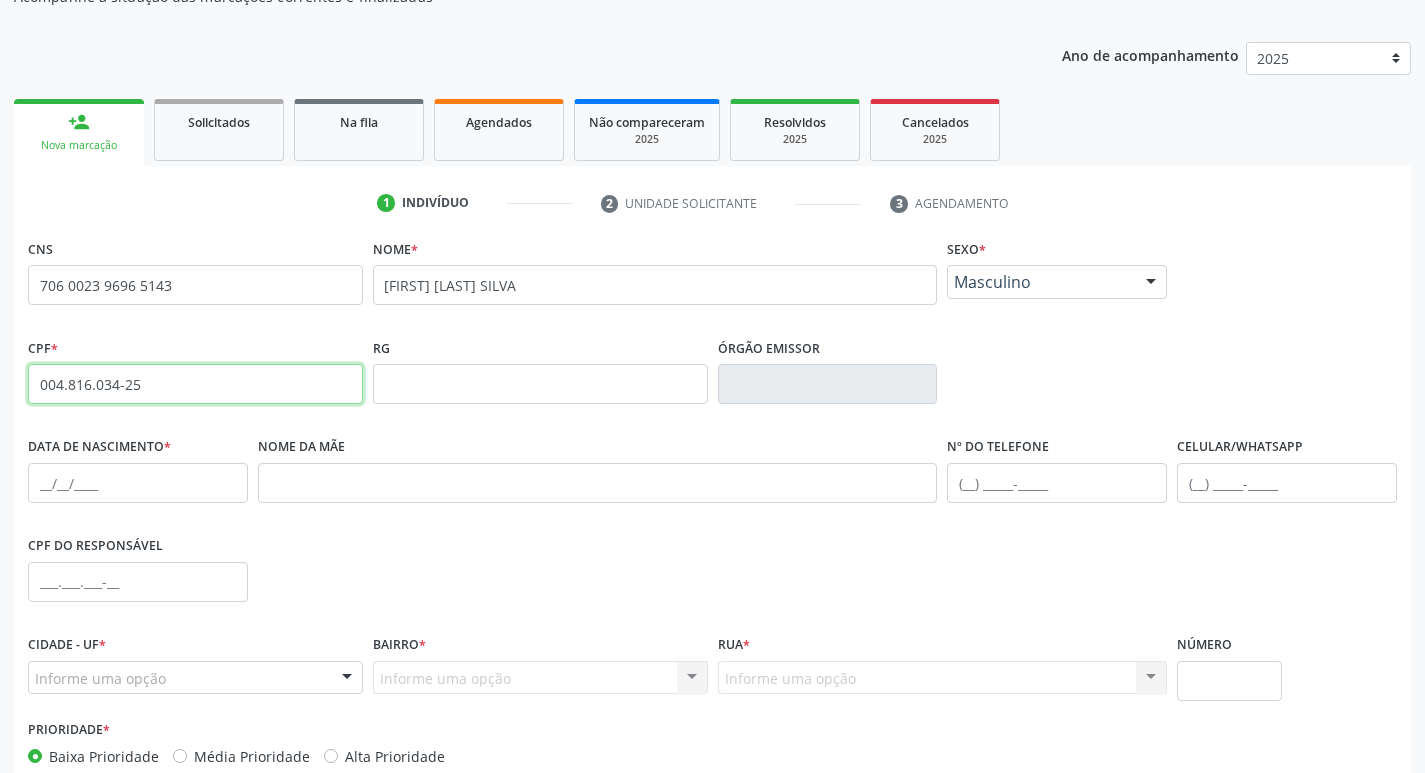 type on "004.816.034-25" 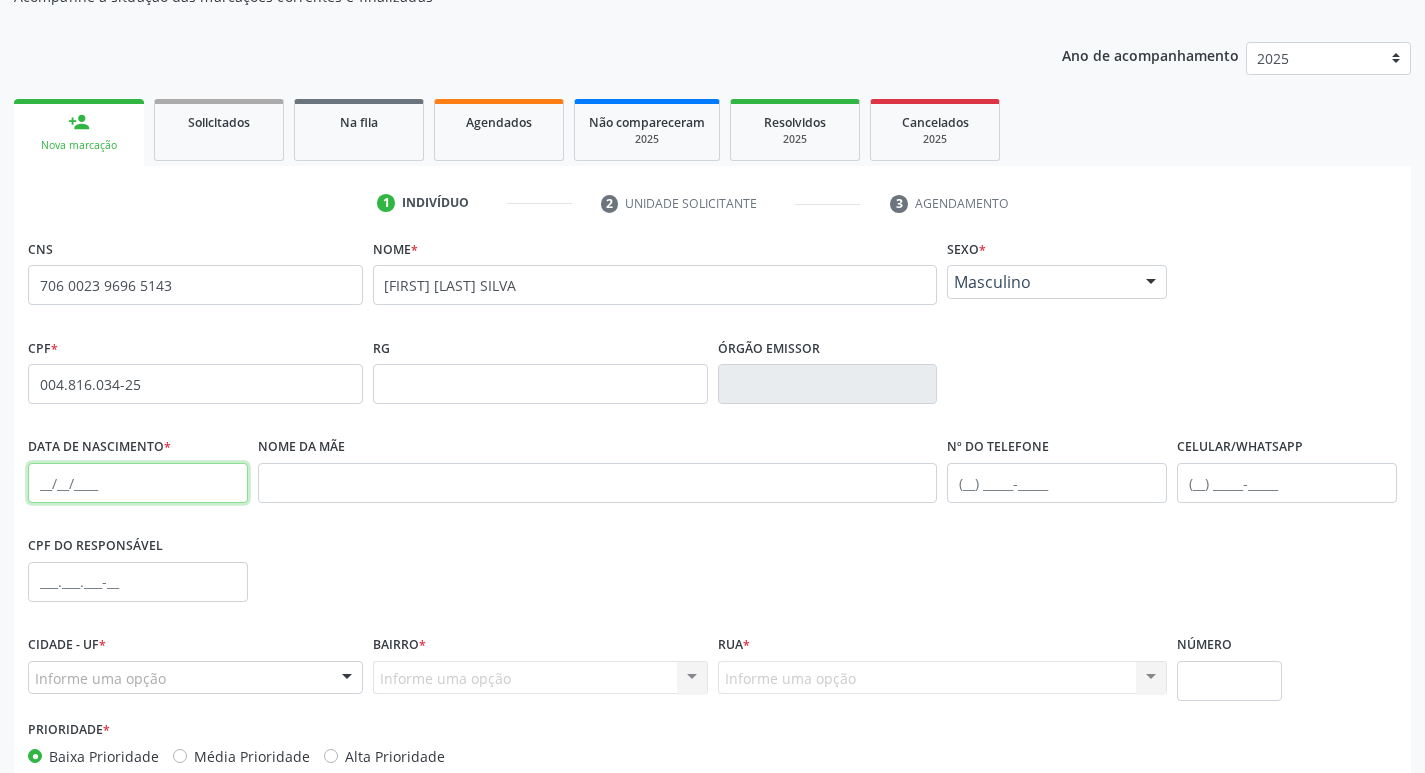 click at bounding box center [138, 483] 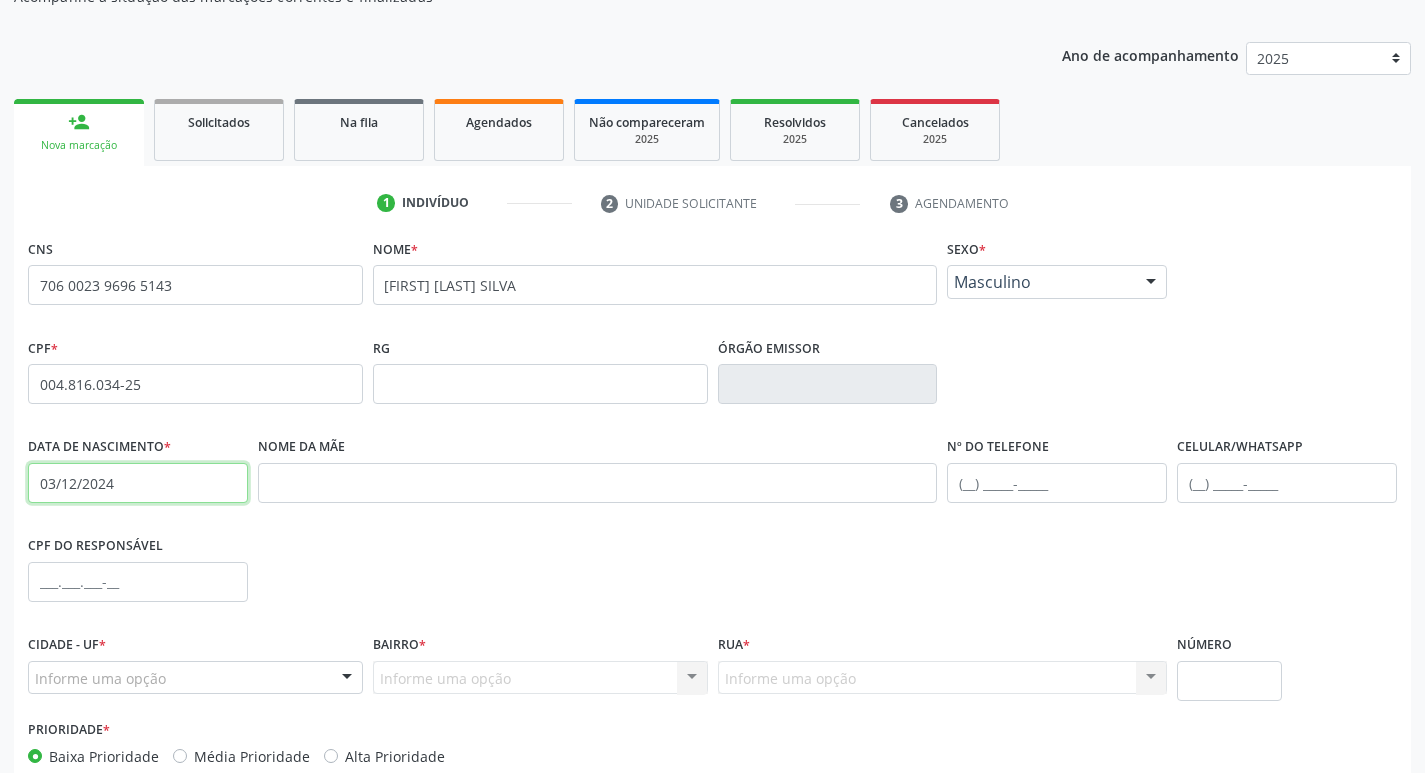 type on "03/12/2024" 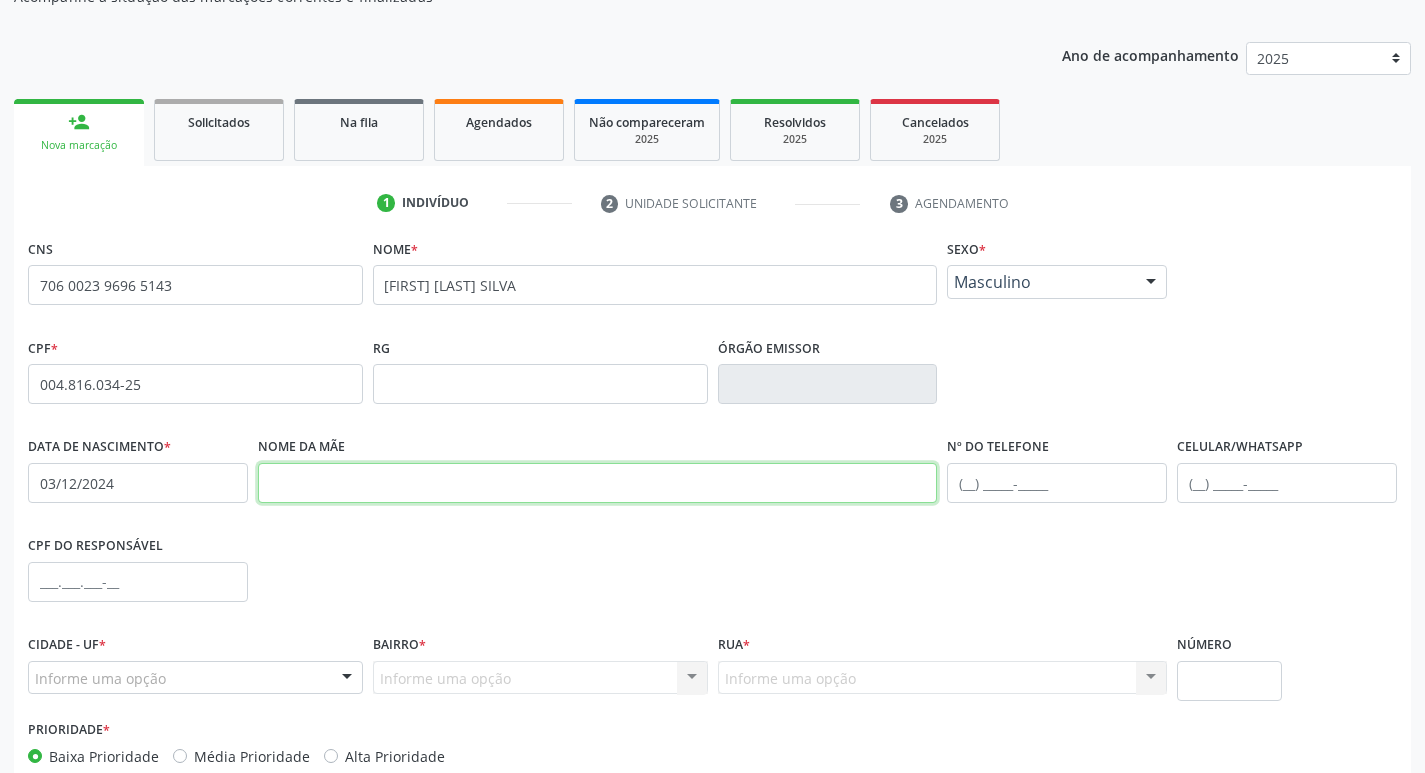 click at bounding box center (598, 483) 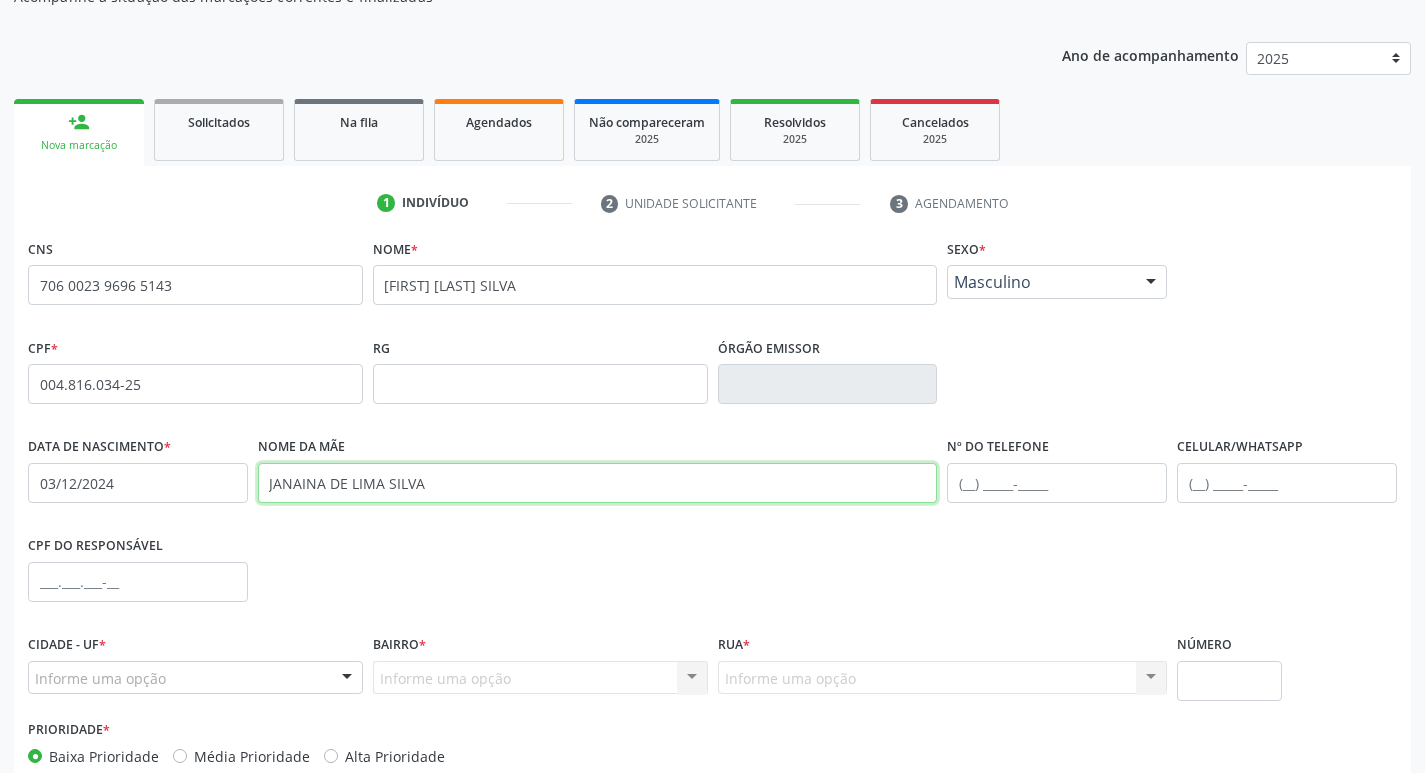type on "JANAINA DE LIMA SILVA" 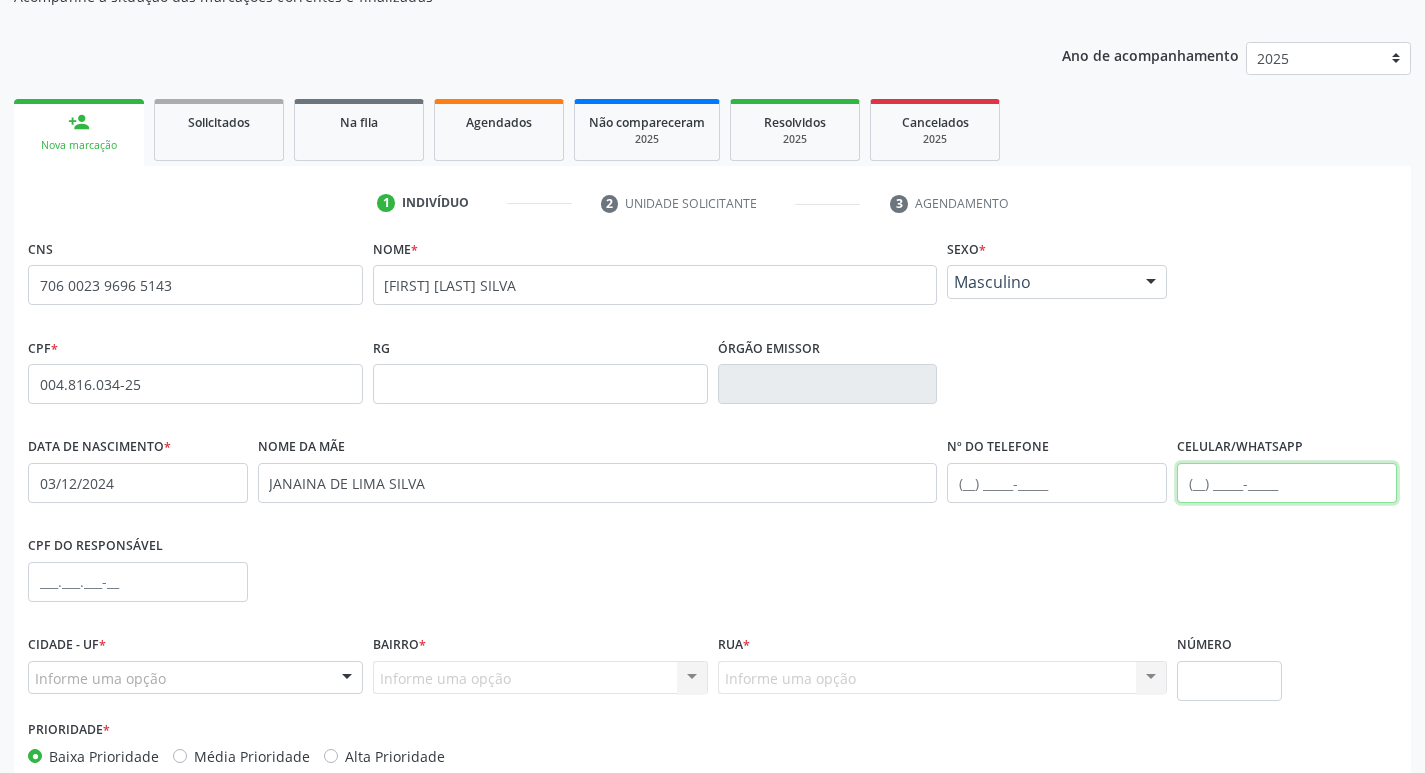 click at bounding box center (1287, 483) 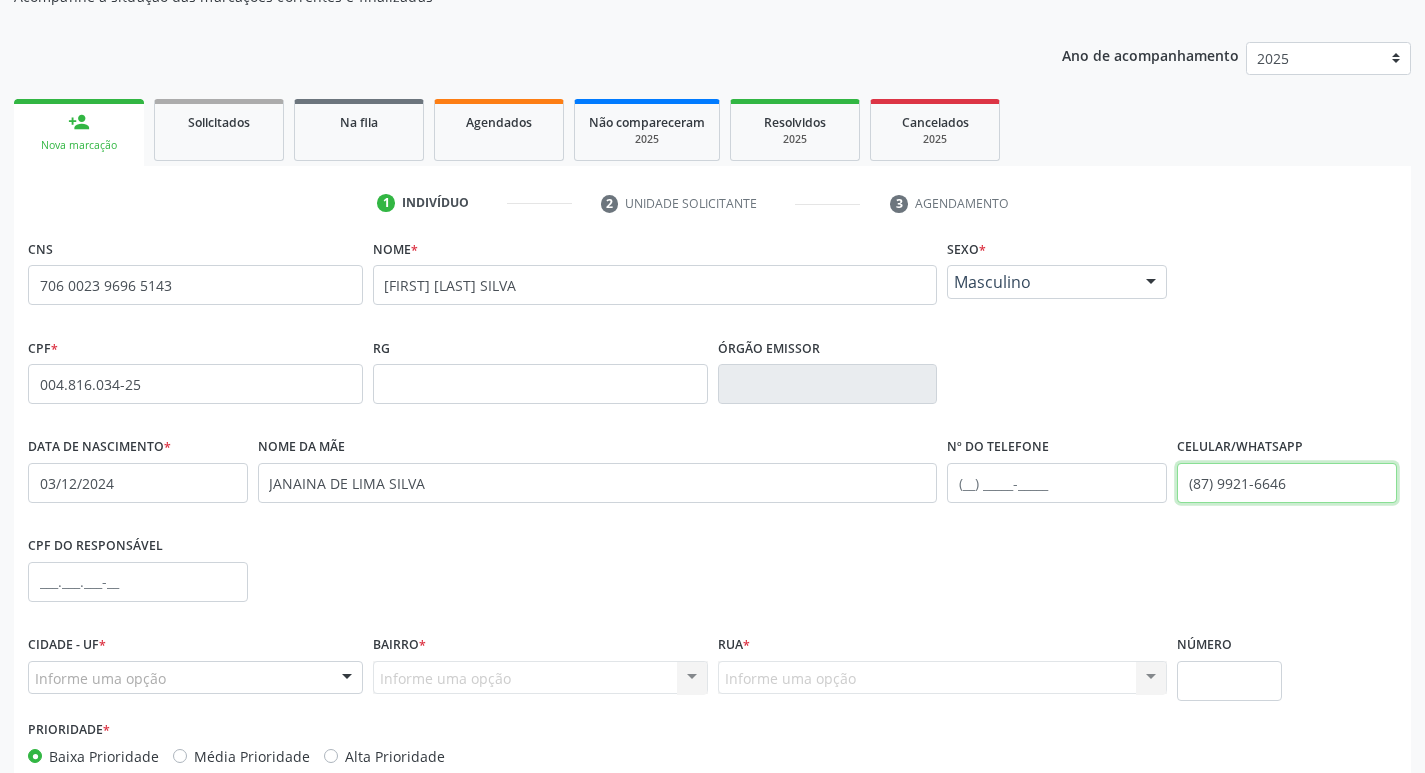 type on "(87) 9921-6646" 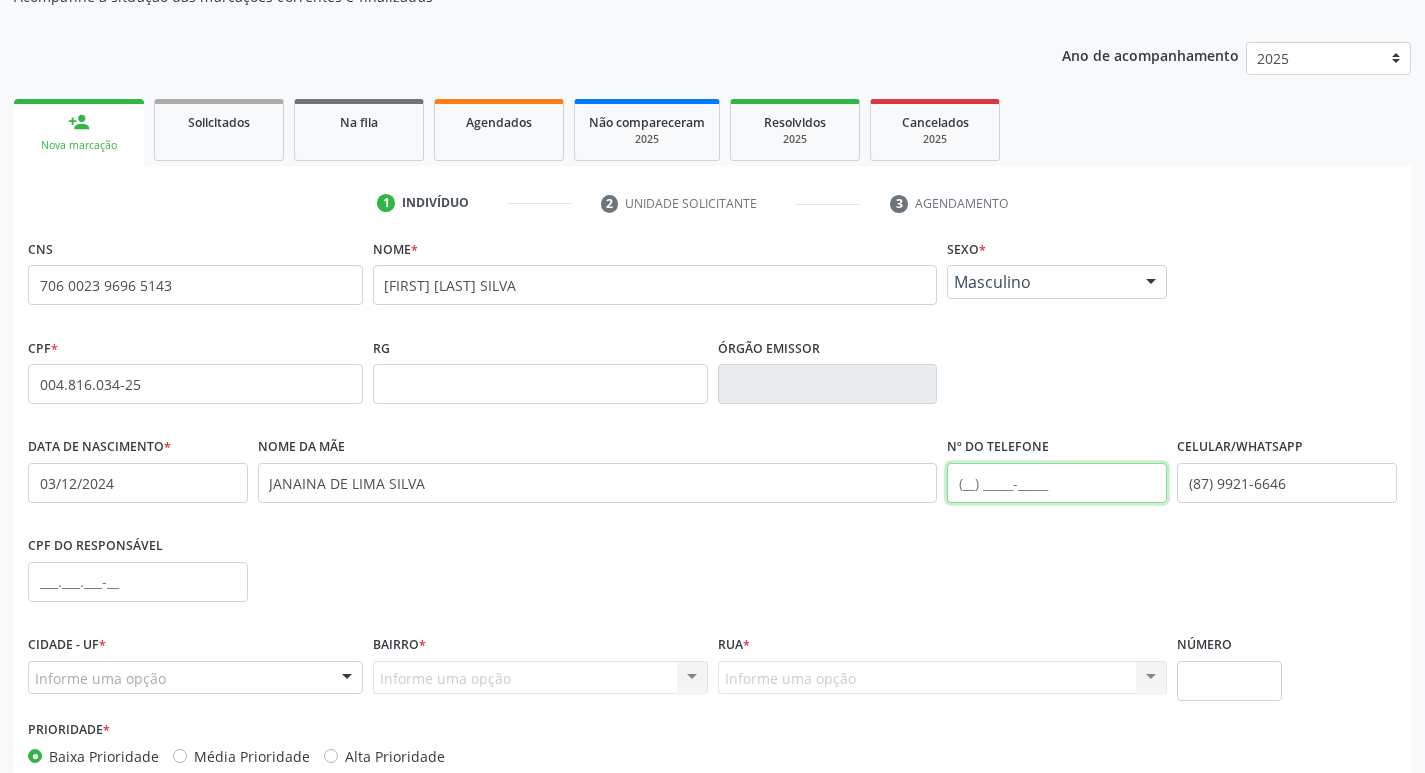 click at bounding box center [1057, 483] 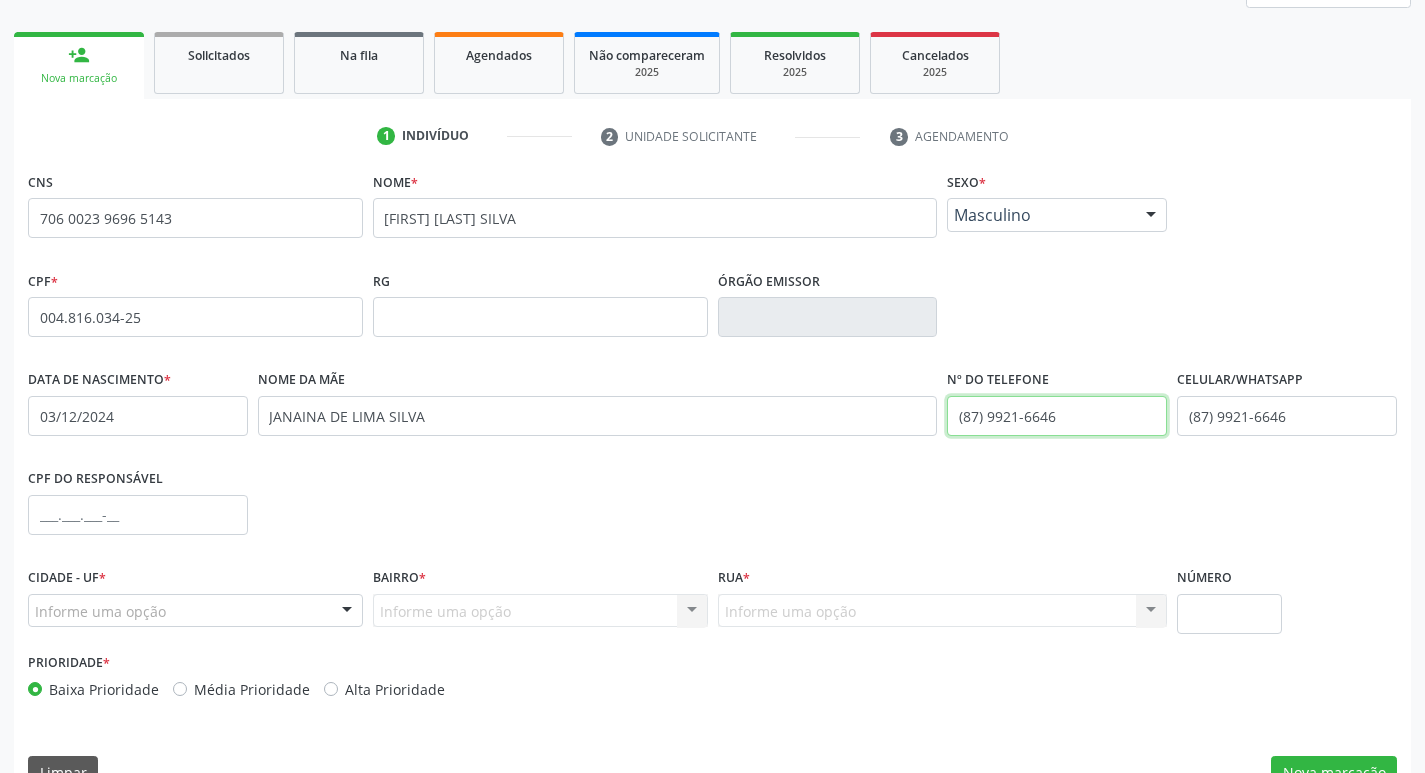 scroll, scrollTop: 311, scrollLeft: 0, axis: vertical 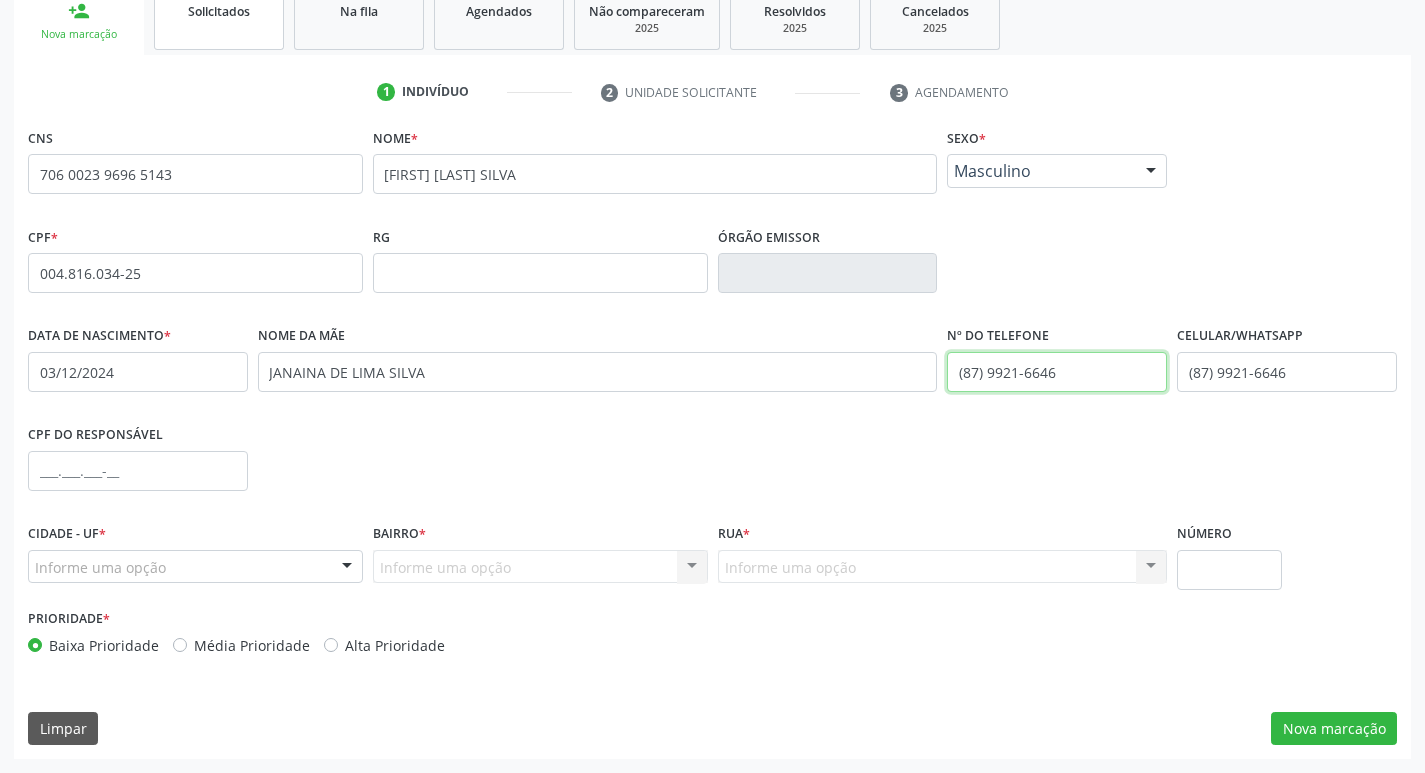 type on "(87) 9921-6646" 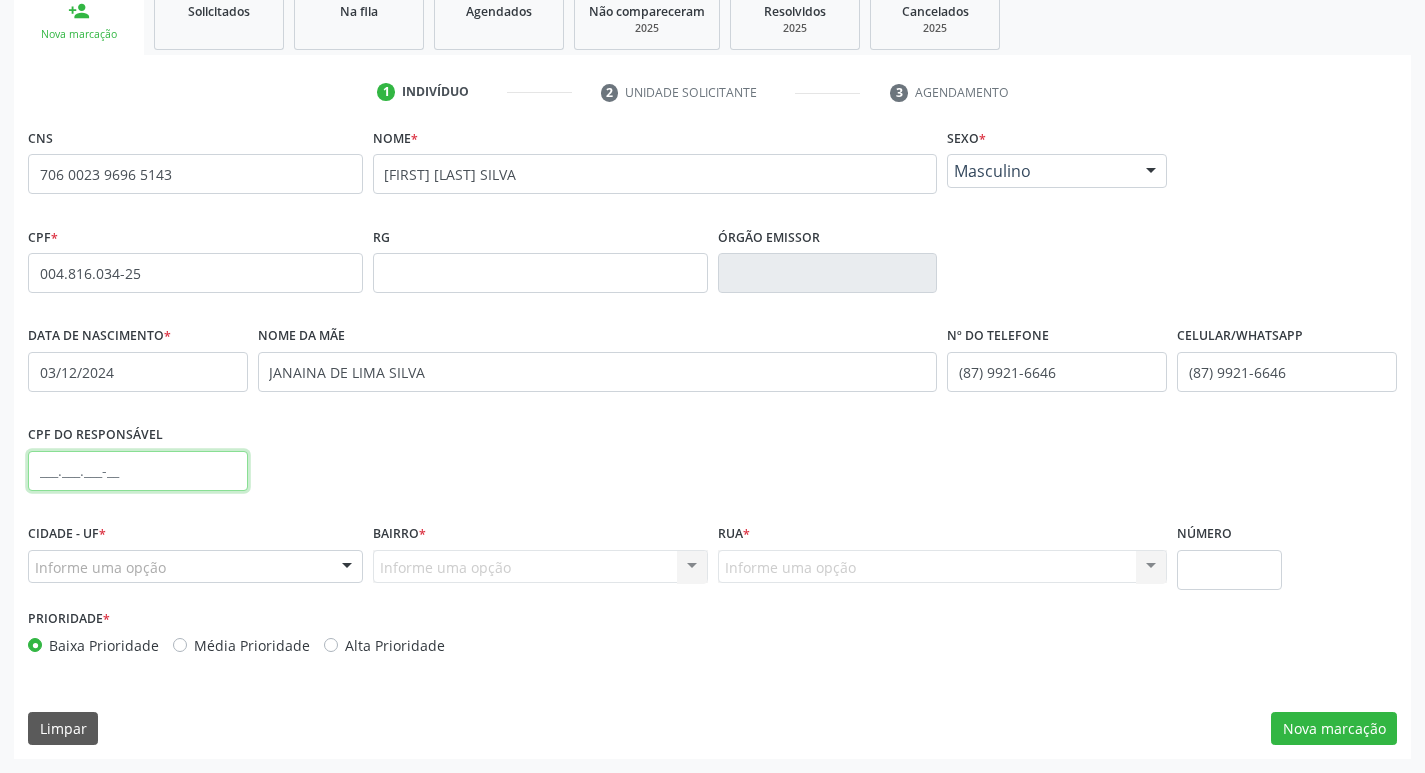 click at bounding box center [138, 471] 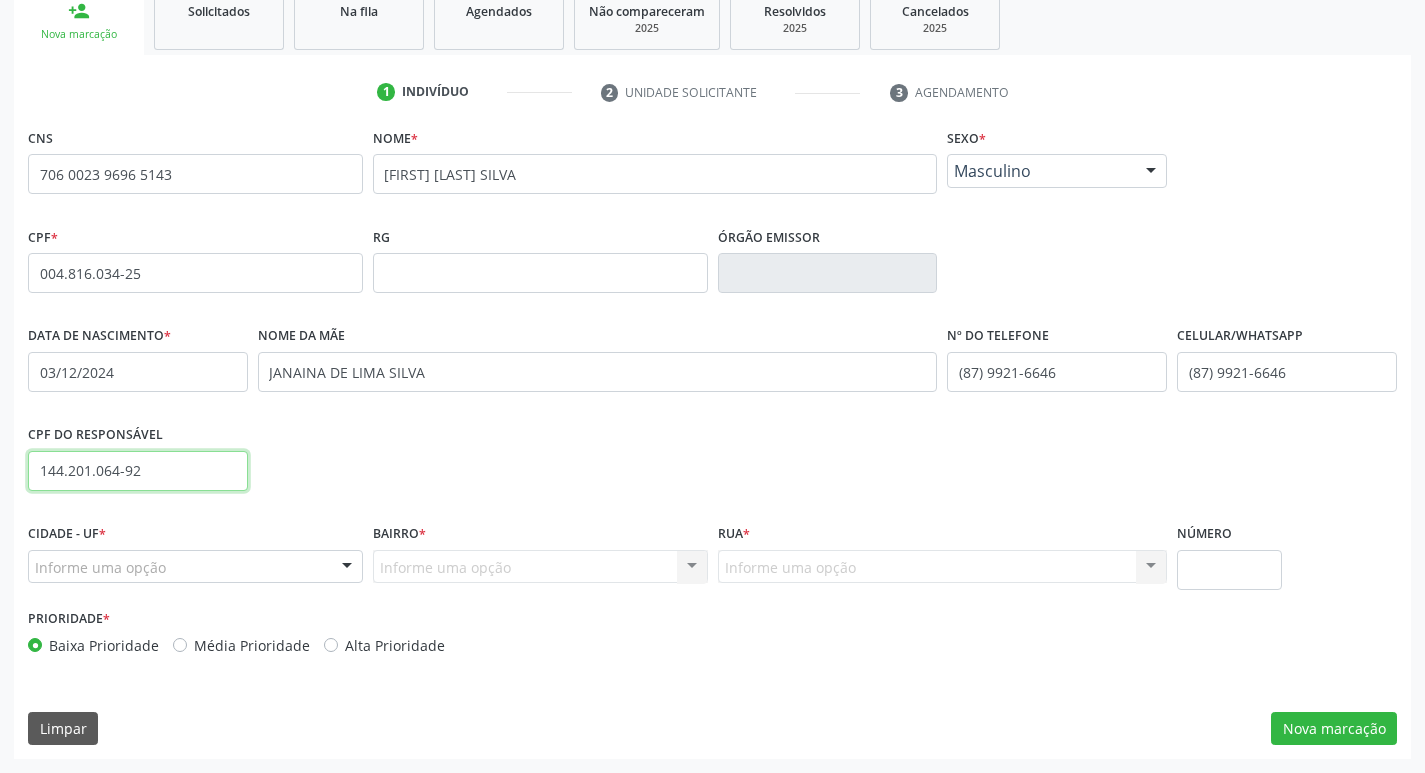 type on "144.201.064-92" 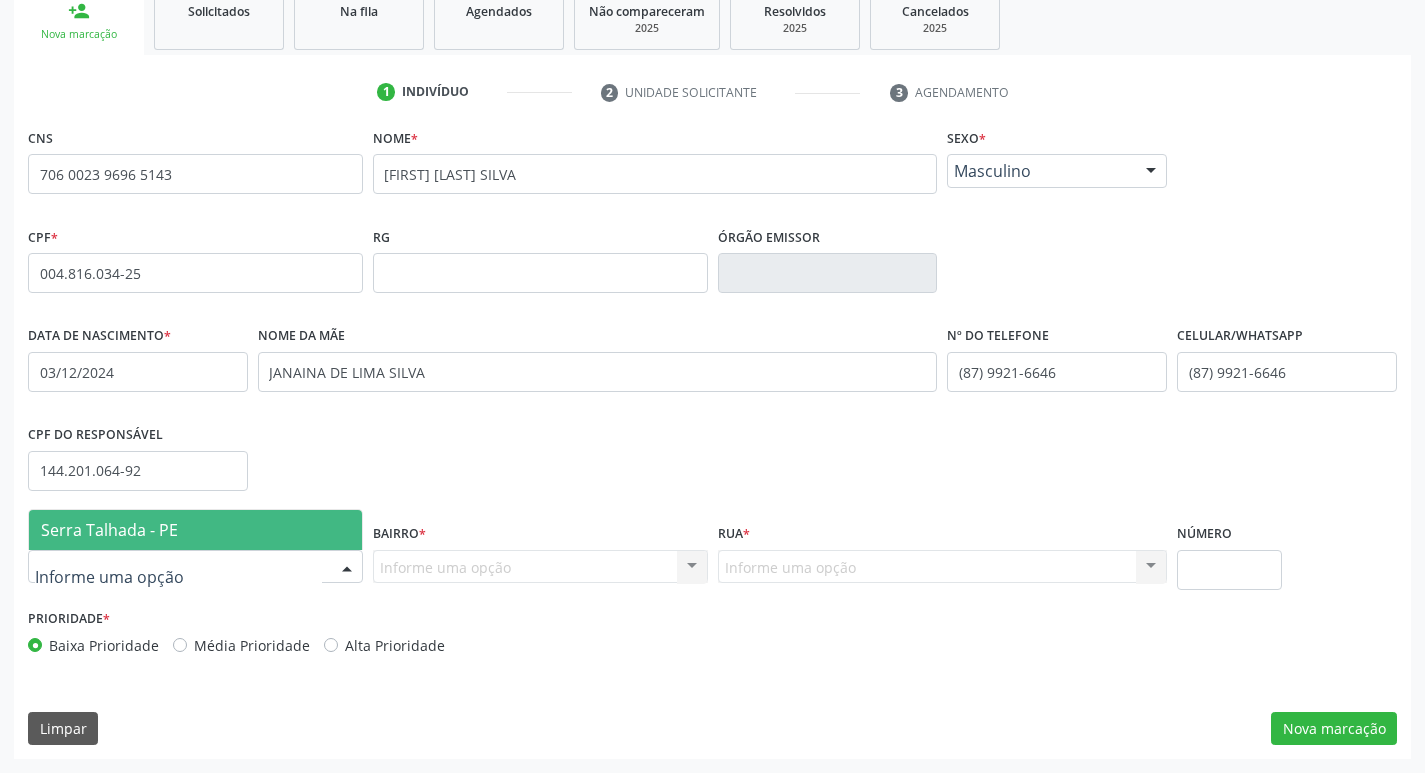 click on "Serra Talhada - PE" at bounding box center (109, 530) 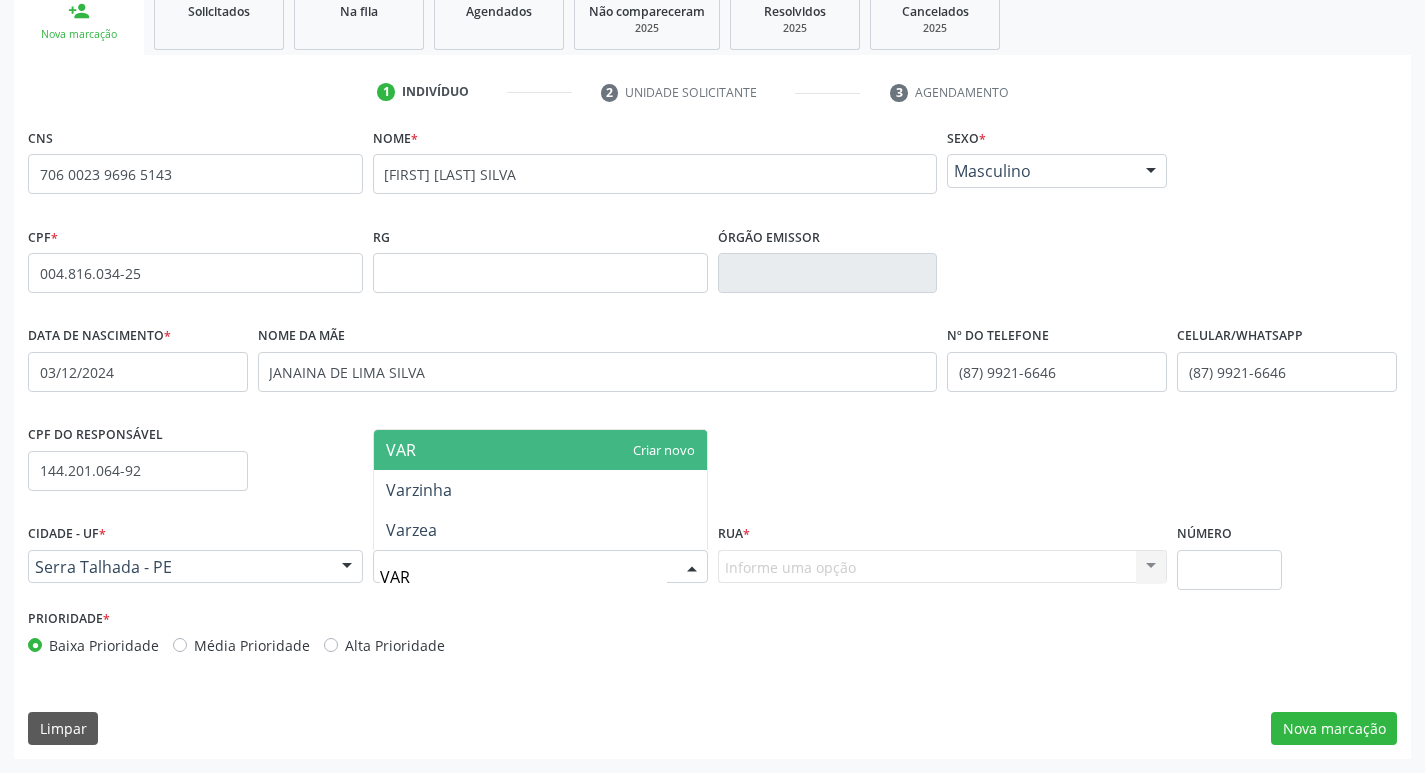 type on "VARZ" 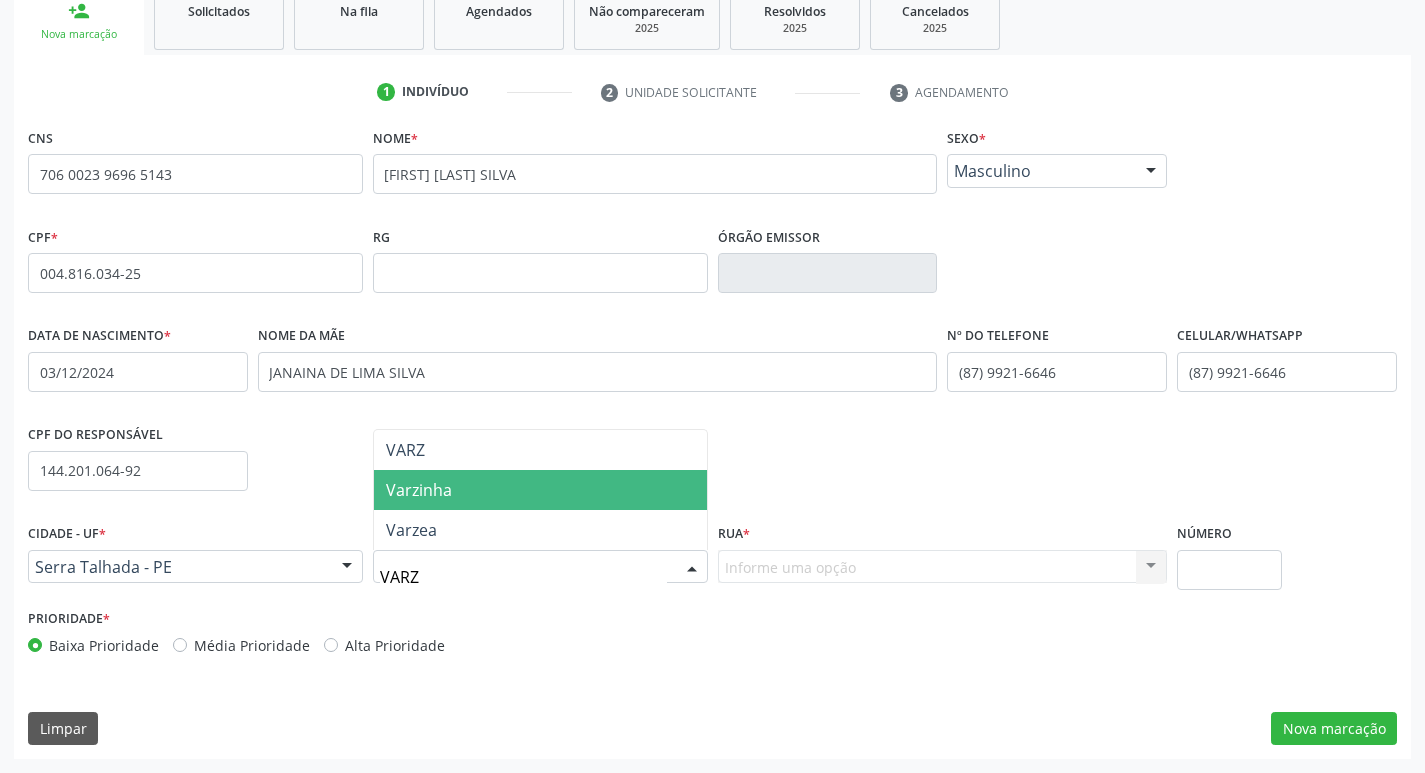 click on "Varzinha" at bounding box center (419, 490) 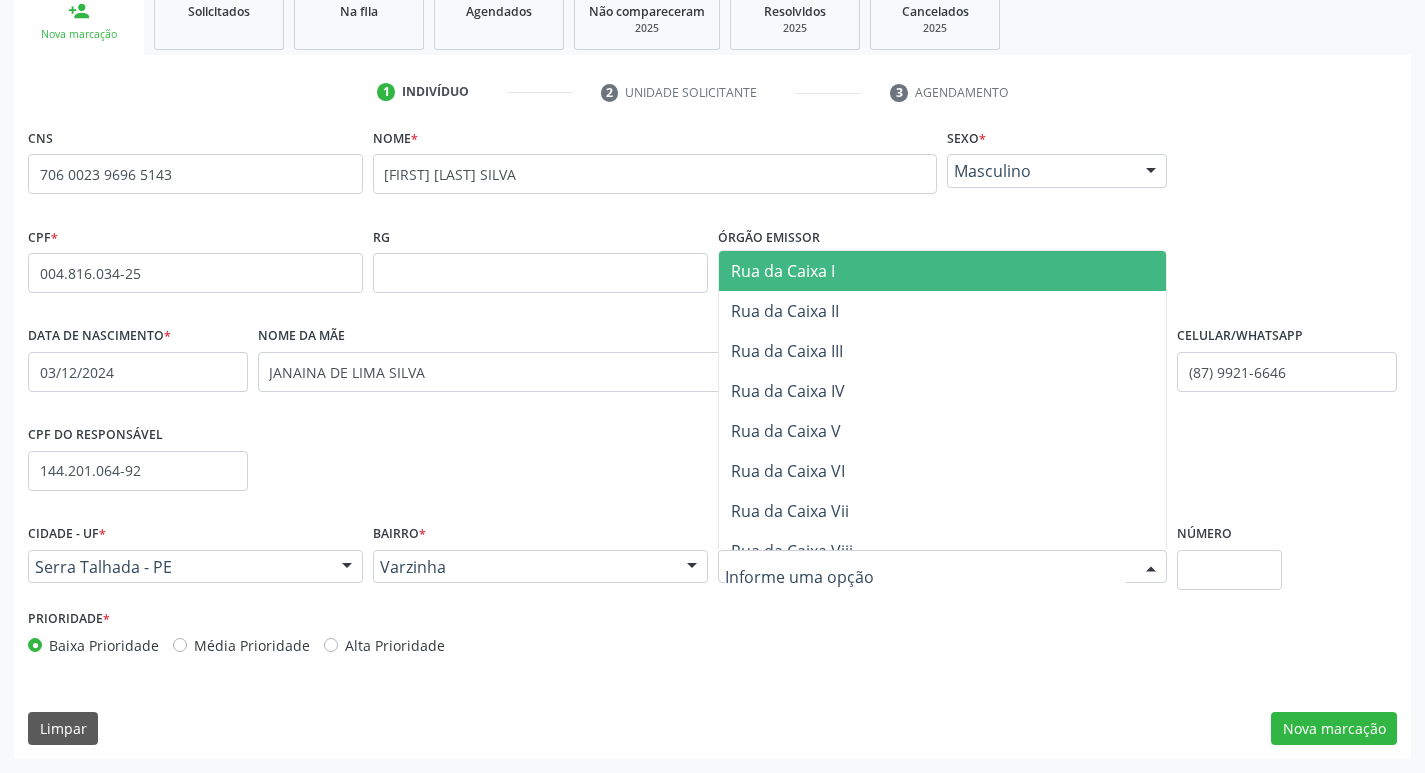 drag, startPoint x: 756, startPoint y: 547, endPoint x: 756, endPoint y: 564, distance: 17 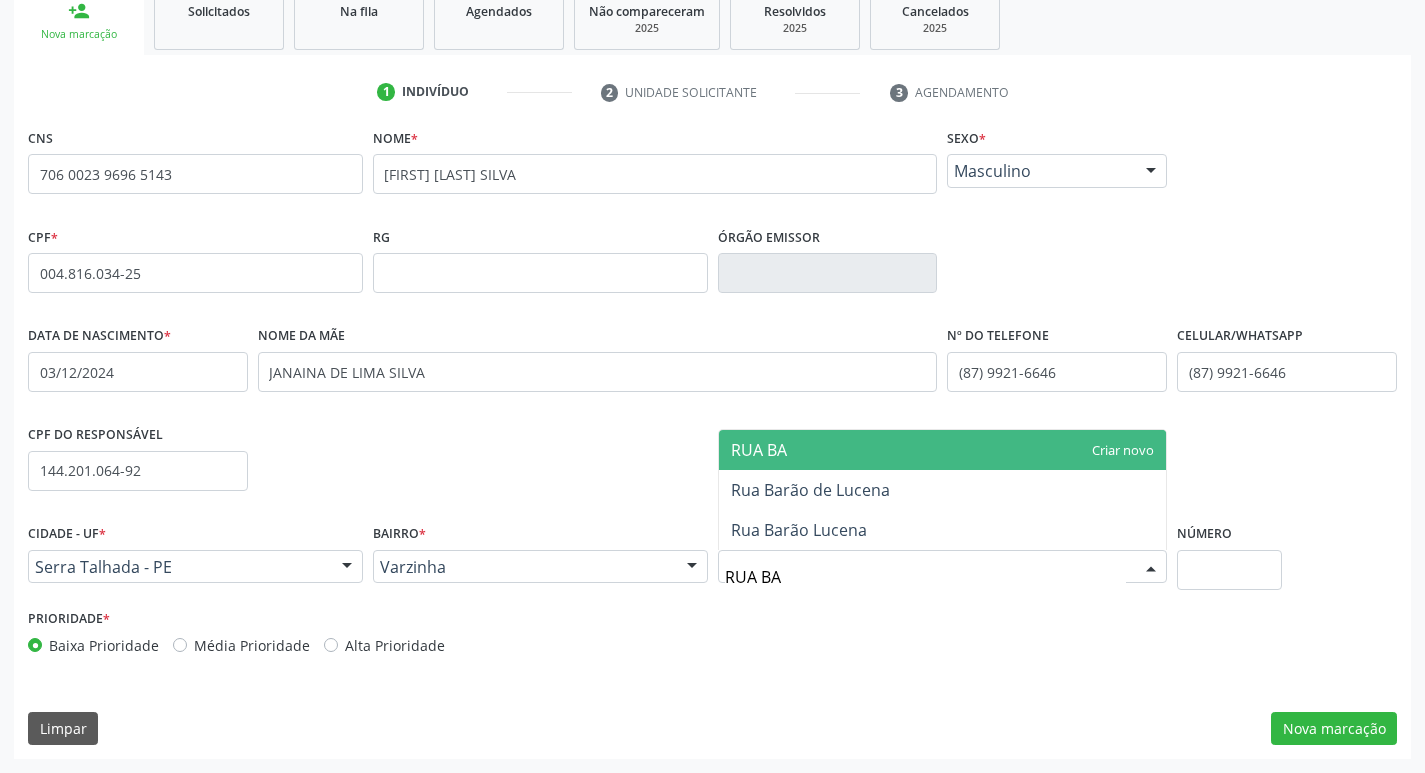 type on "RUA BAR" 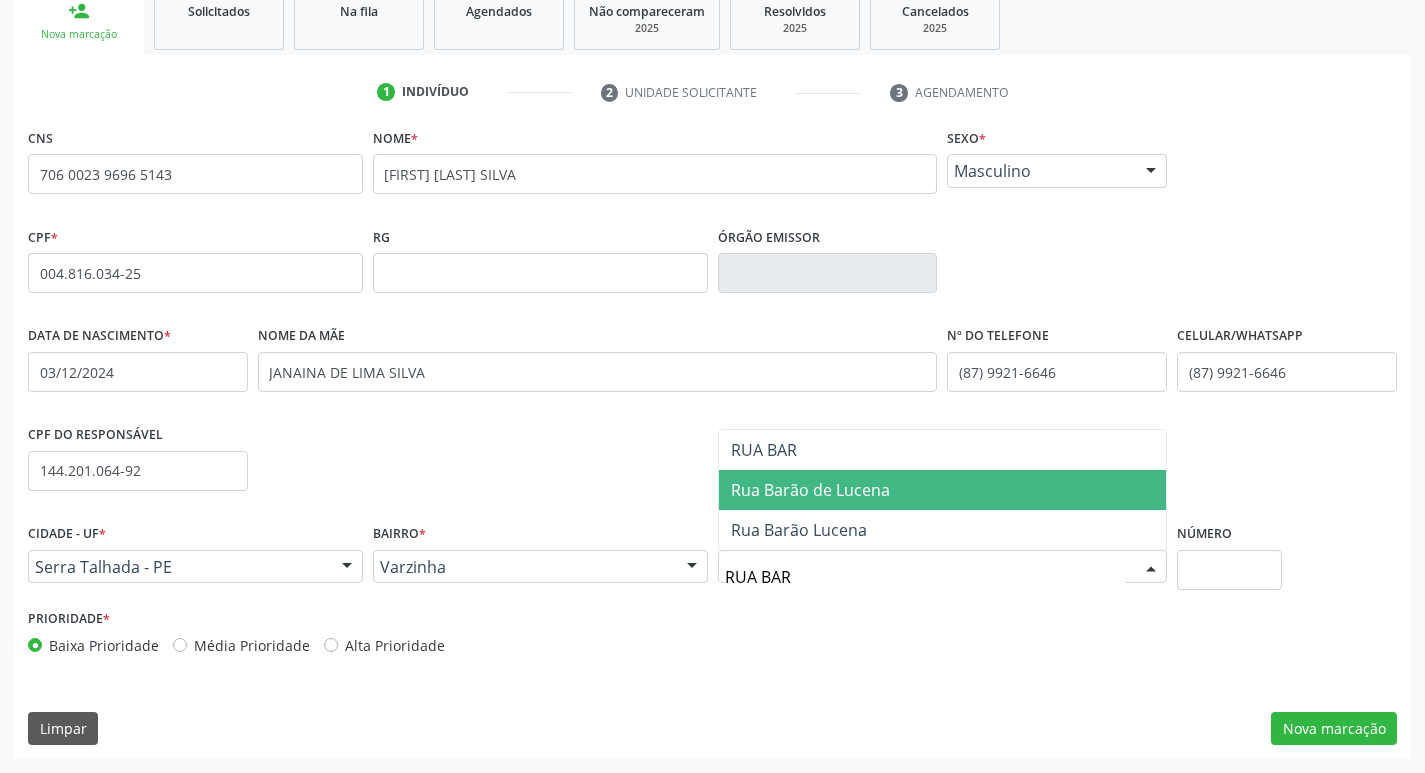 click on "Rua Barão de Lucena" at bounding box center (810, 490) 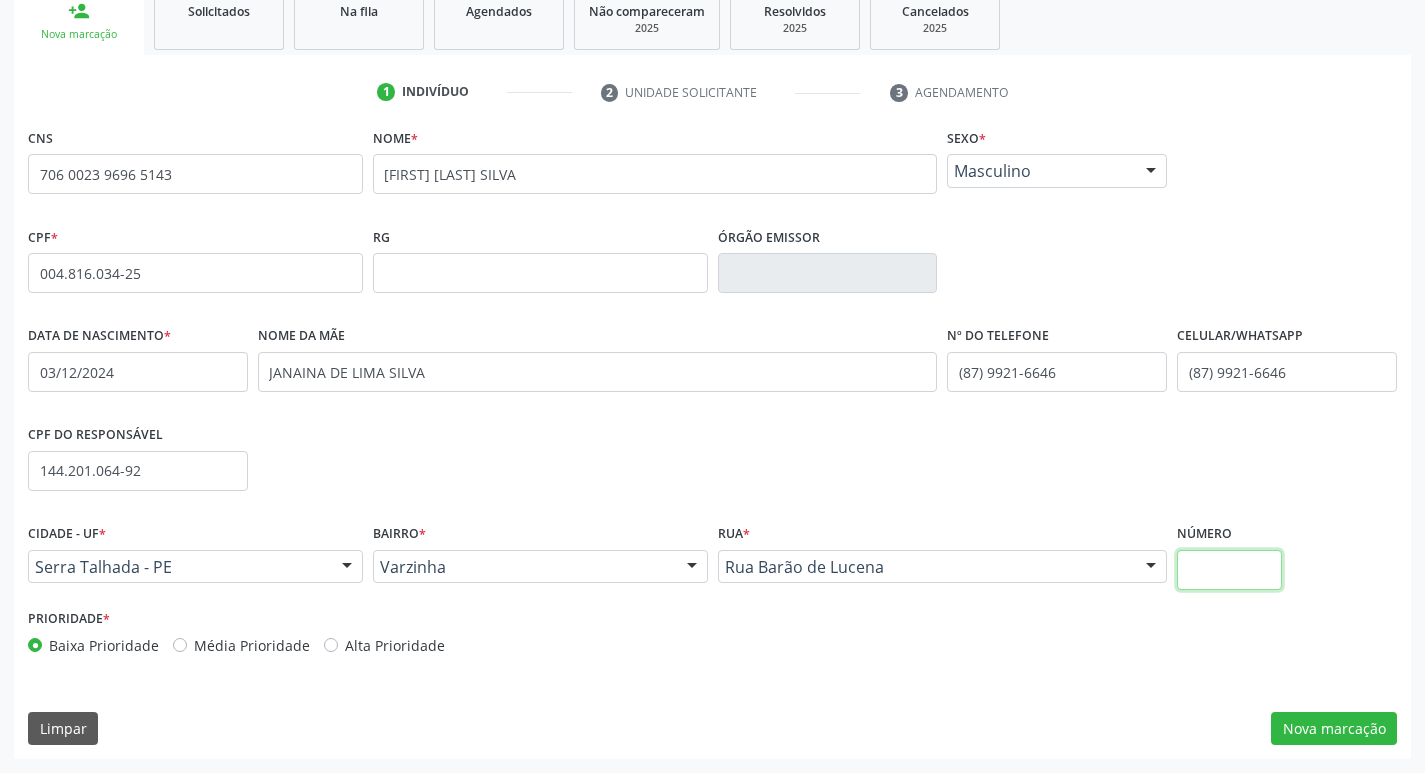 click at bounding box center [1229, 570] 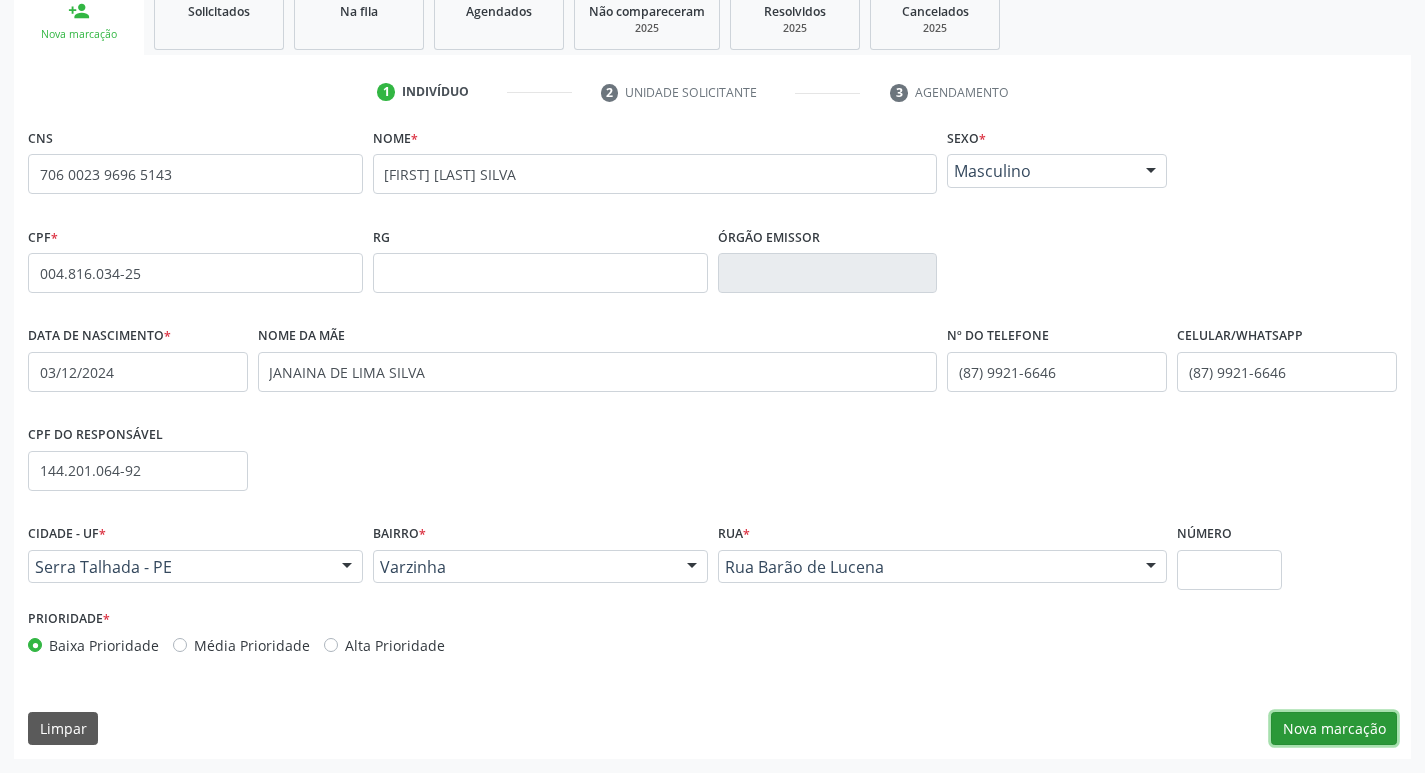 click on "Nova marcação" at bounding box center (1334, 729) 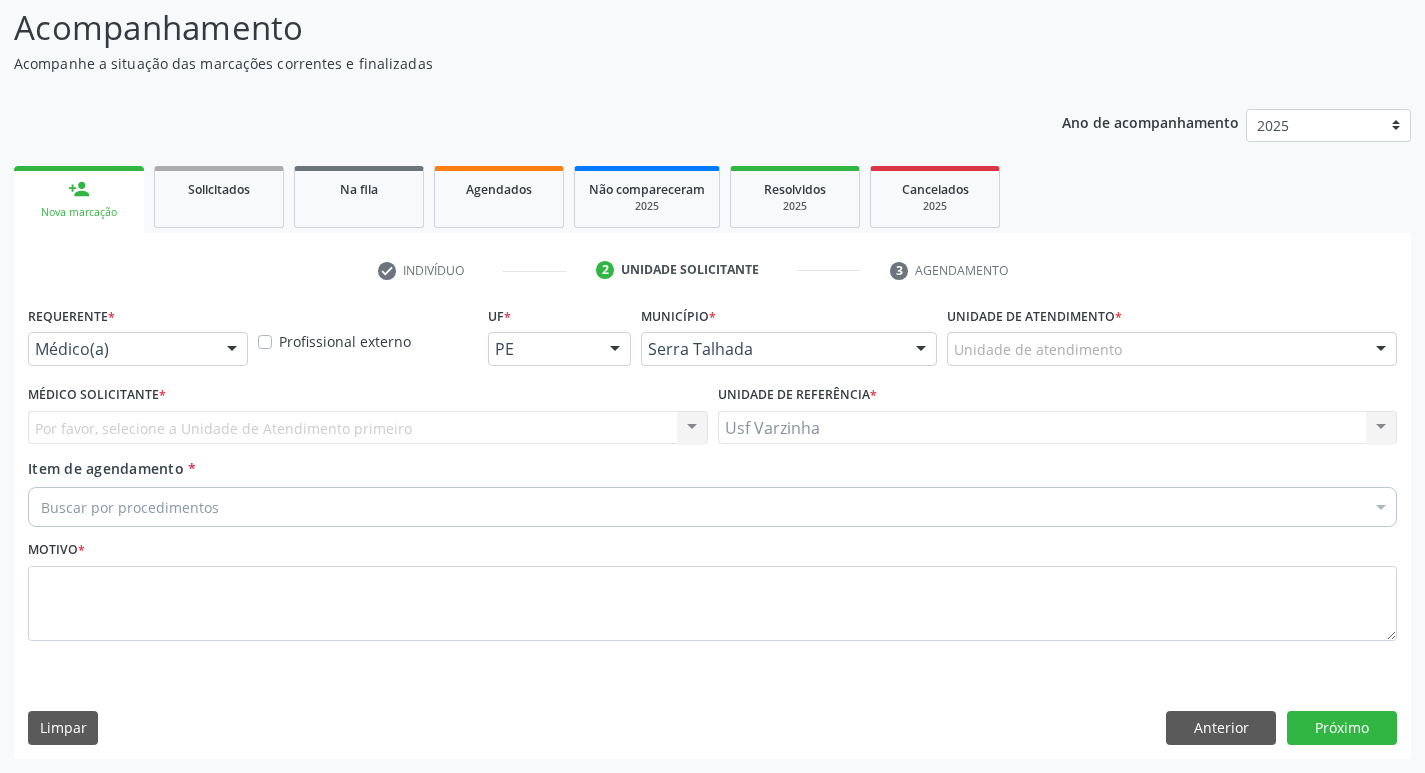 scroll, scrollTop: 133, scrollLeft: 0, axis: vertical 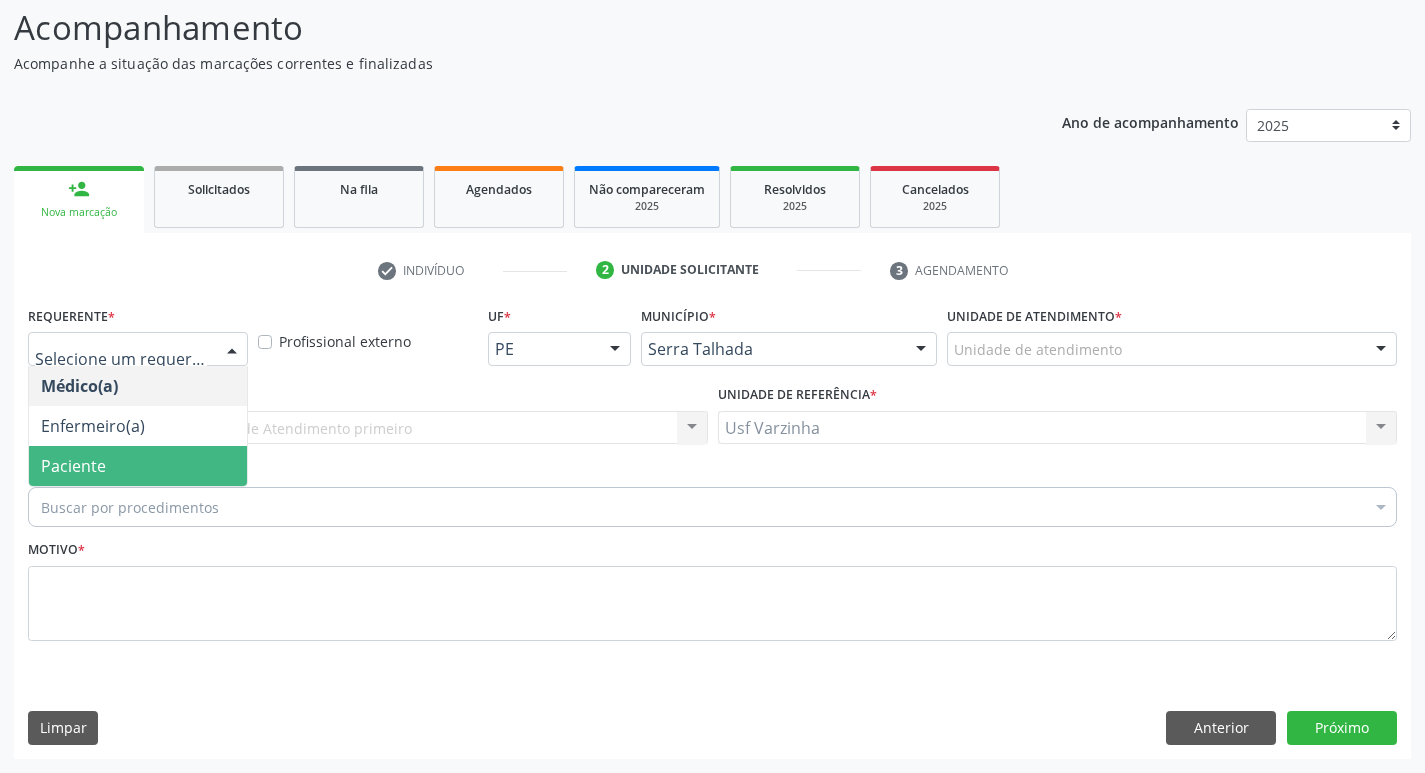 click on "Paciente" at bounding box center (138, 466) 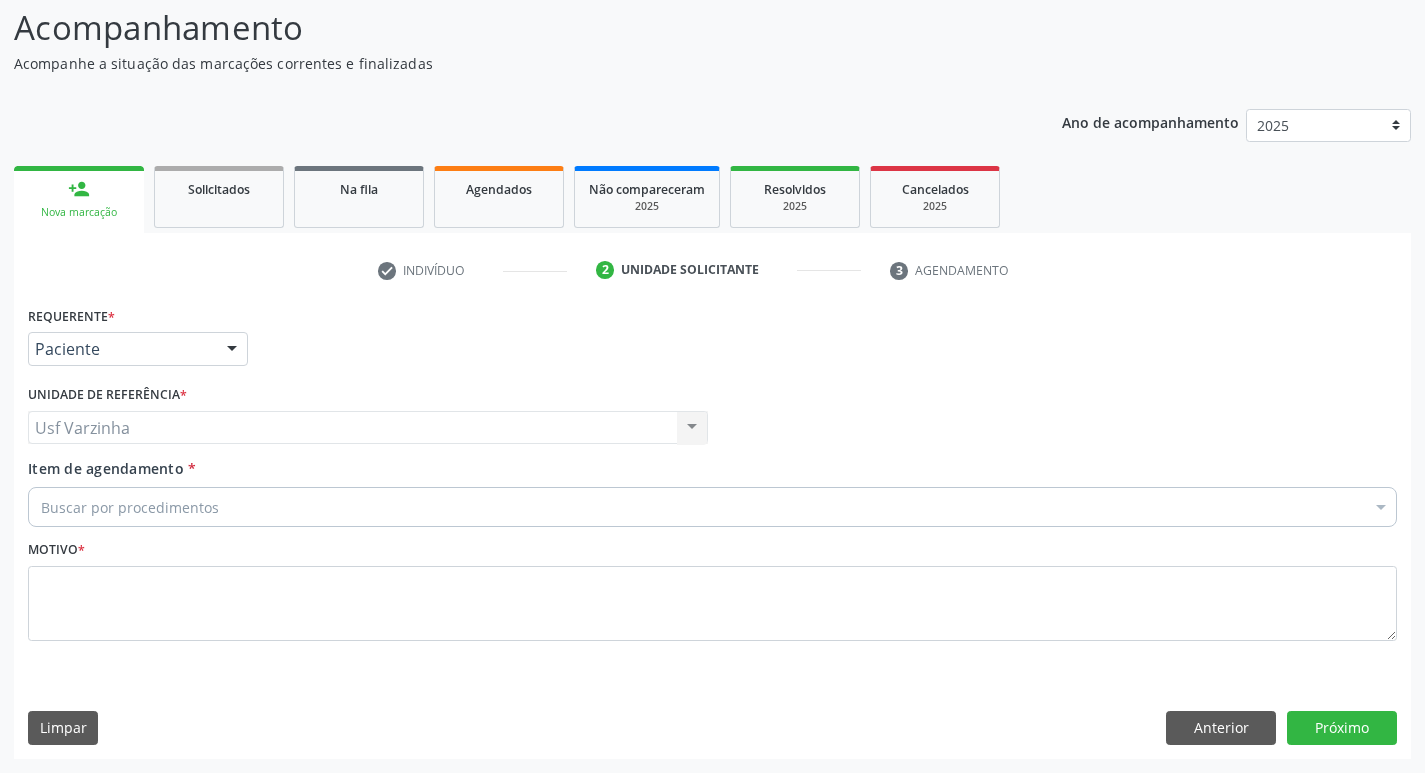 click on "Usf Varzinha         Usf Varzinha
Nenhum resultado encontrado para: "   "
Não há nenhuma opção para ser exibida." at bounding box center [368, 428] 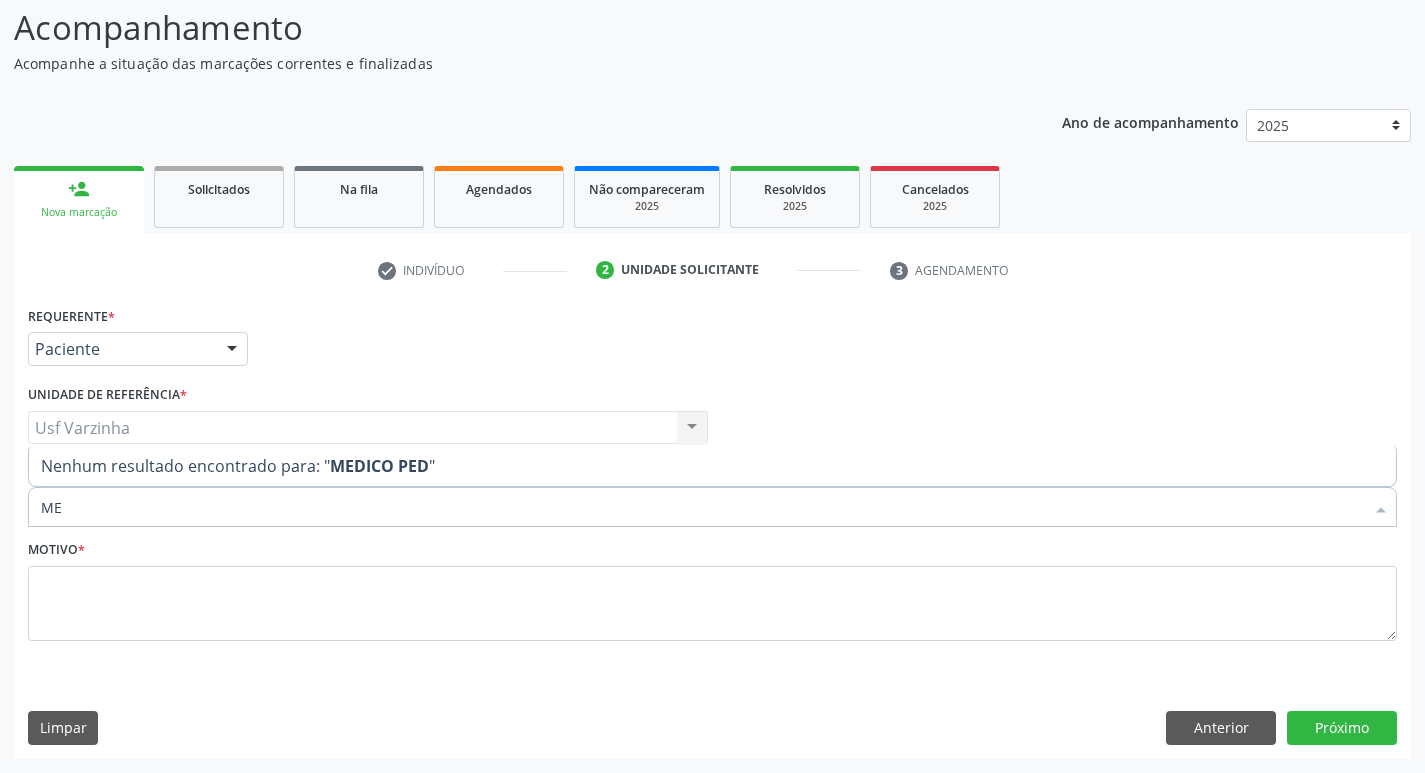 type on "M" 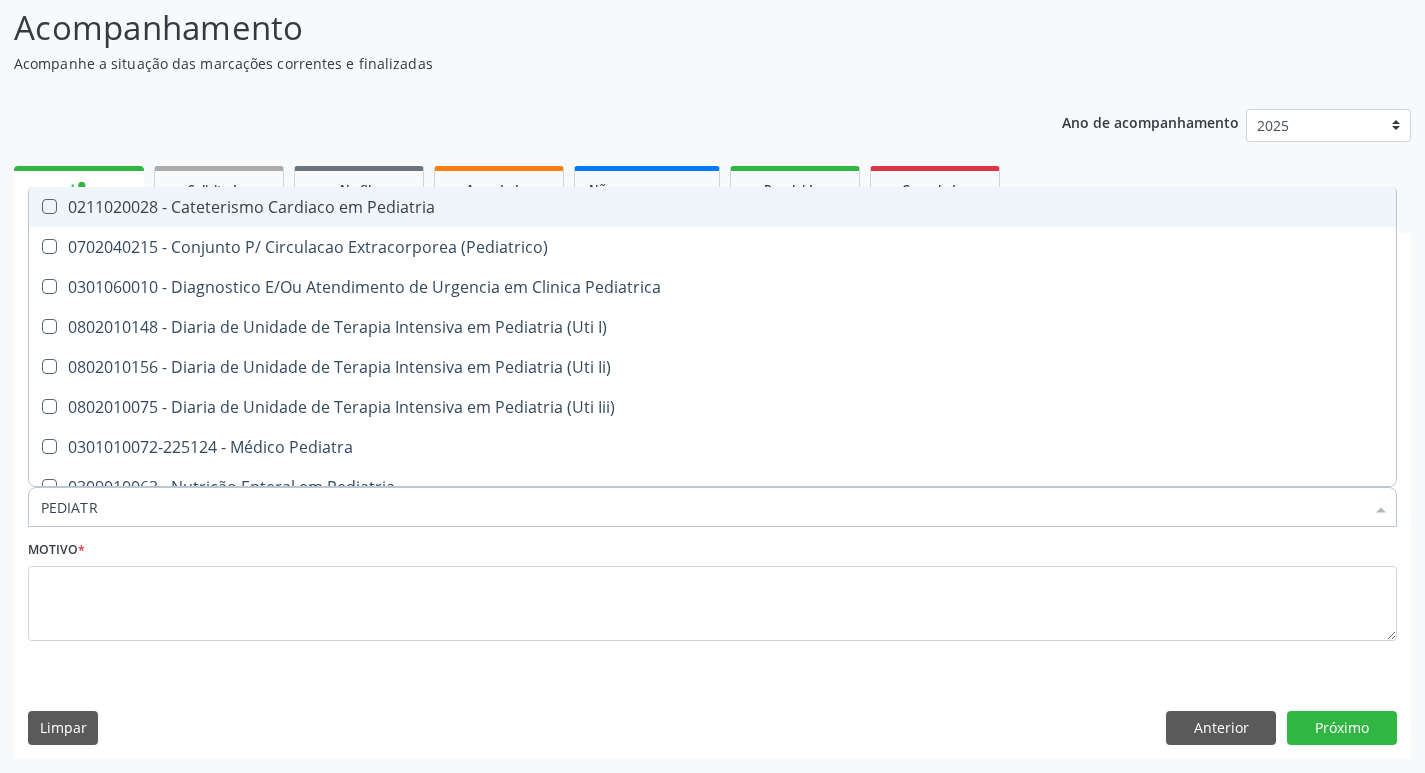 type on "PEDIATRA" 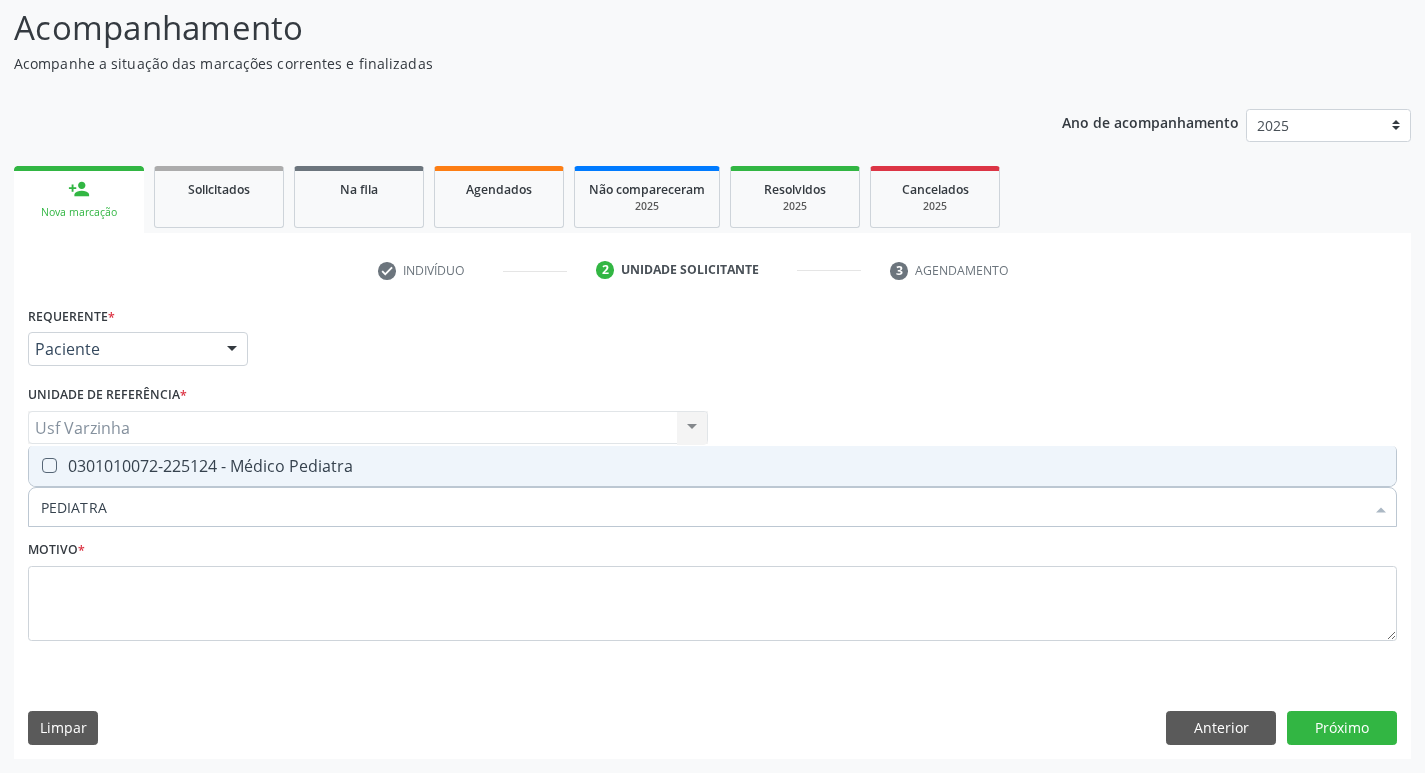 click on "0301010072-225124 - Médico Pediatra" at bounding box center [712, 466] 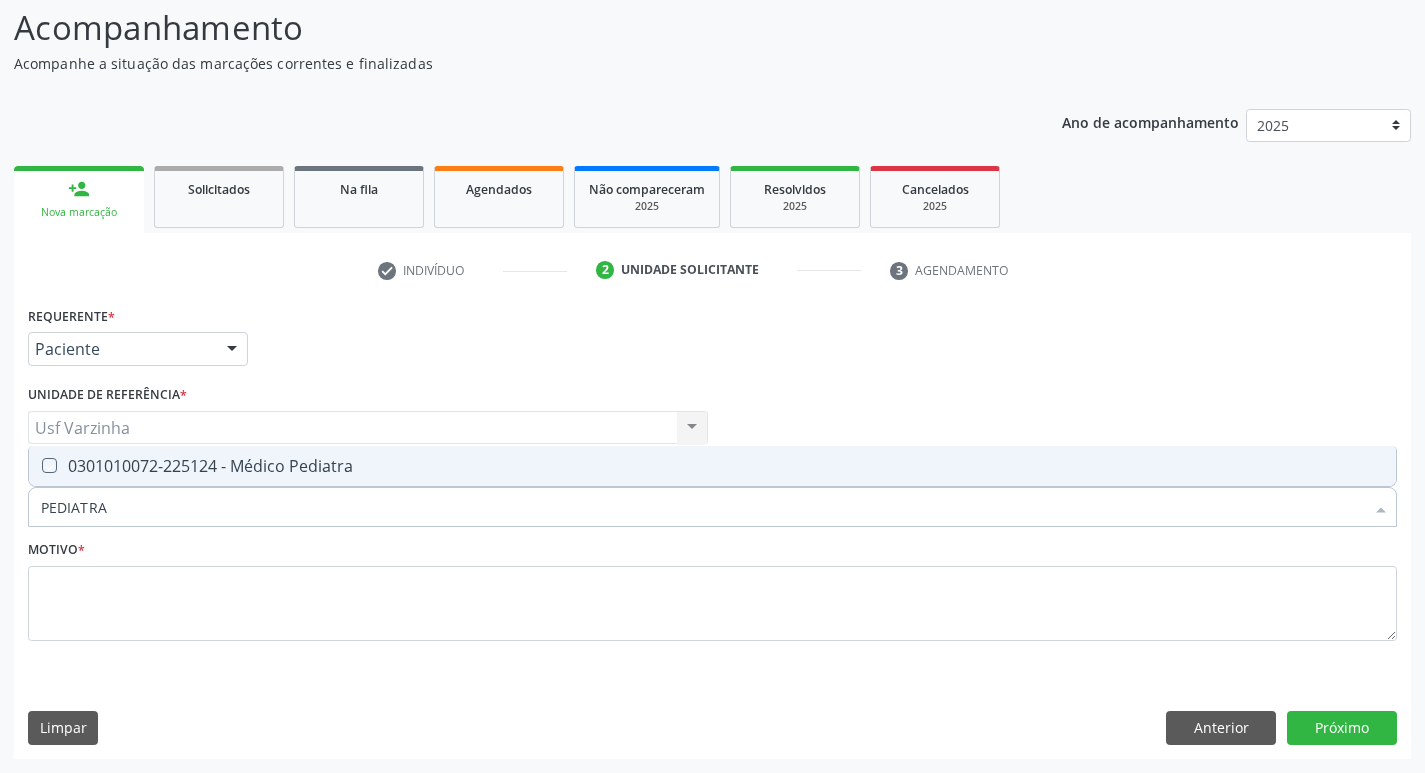 checkbox on "true" 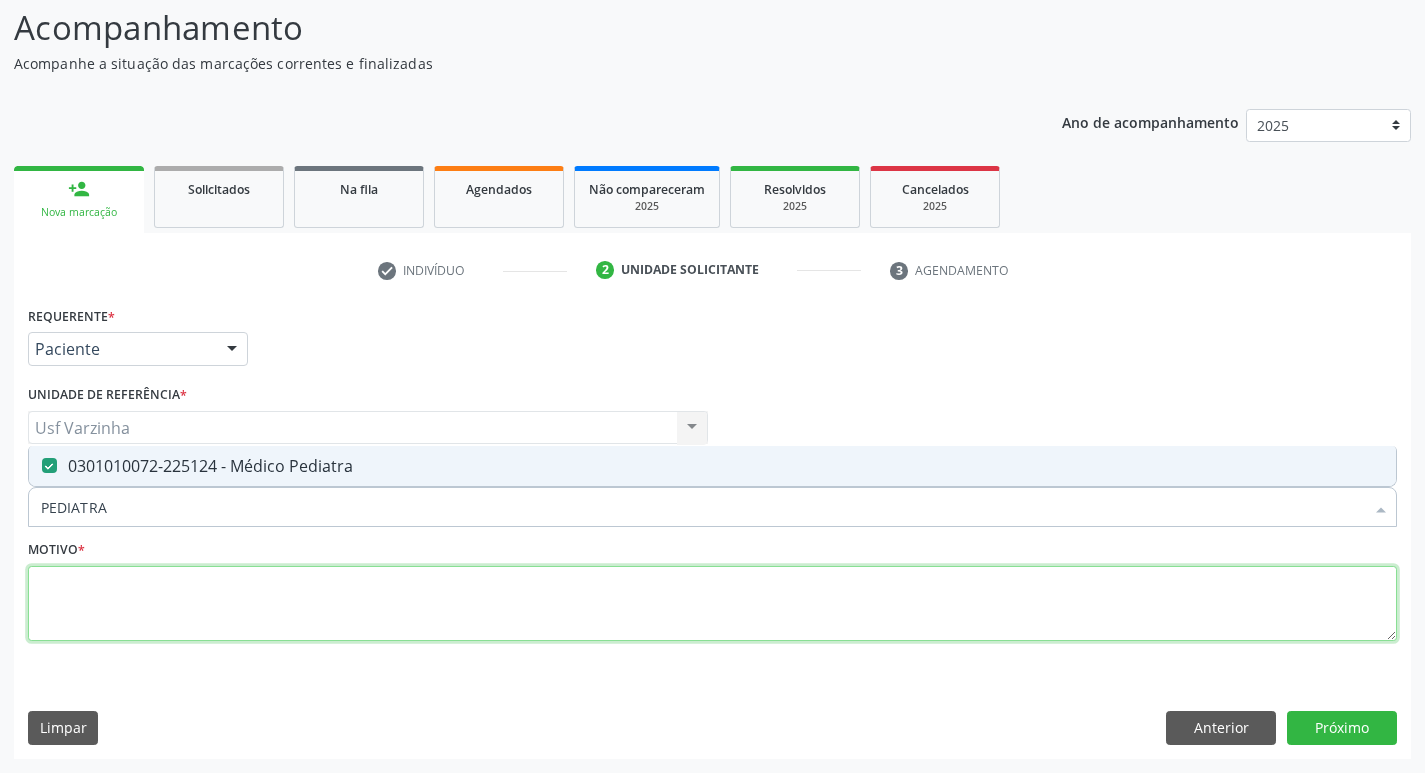 click at bounding box center [712, 604] 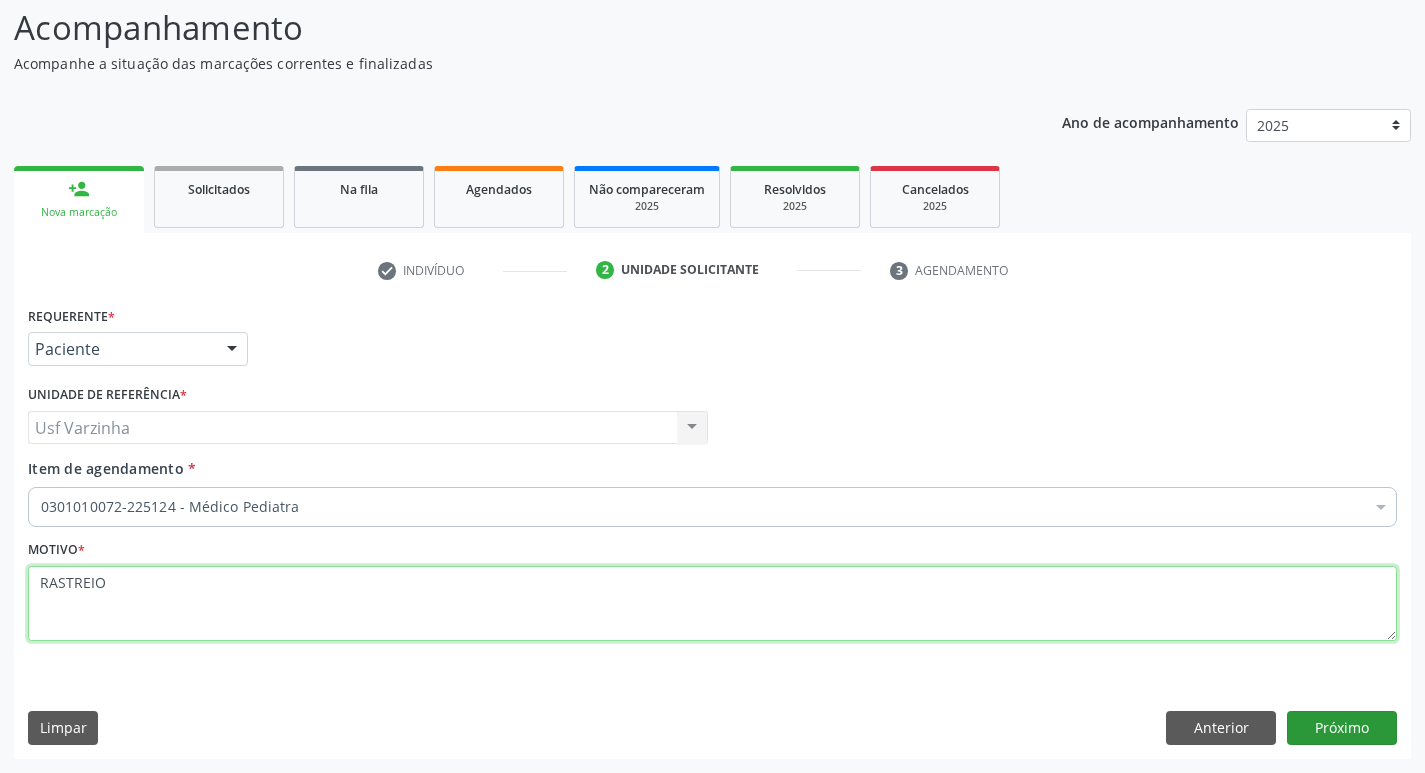 type on "RASTREIO" 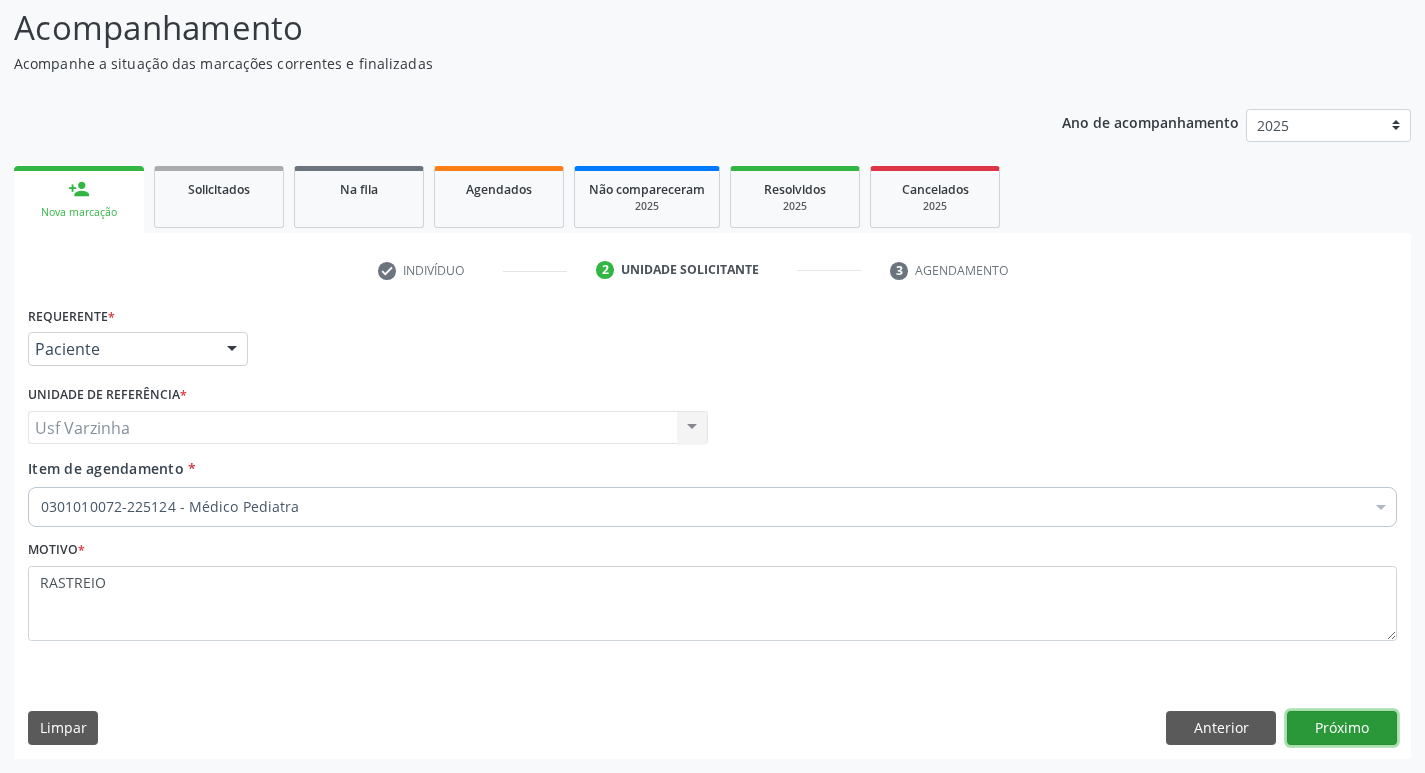click on "Próximo" at bounding box center [1342, 728] 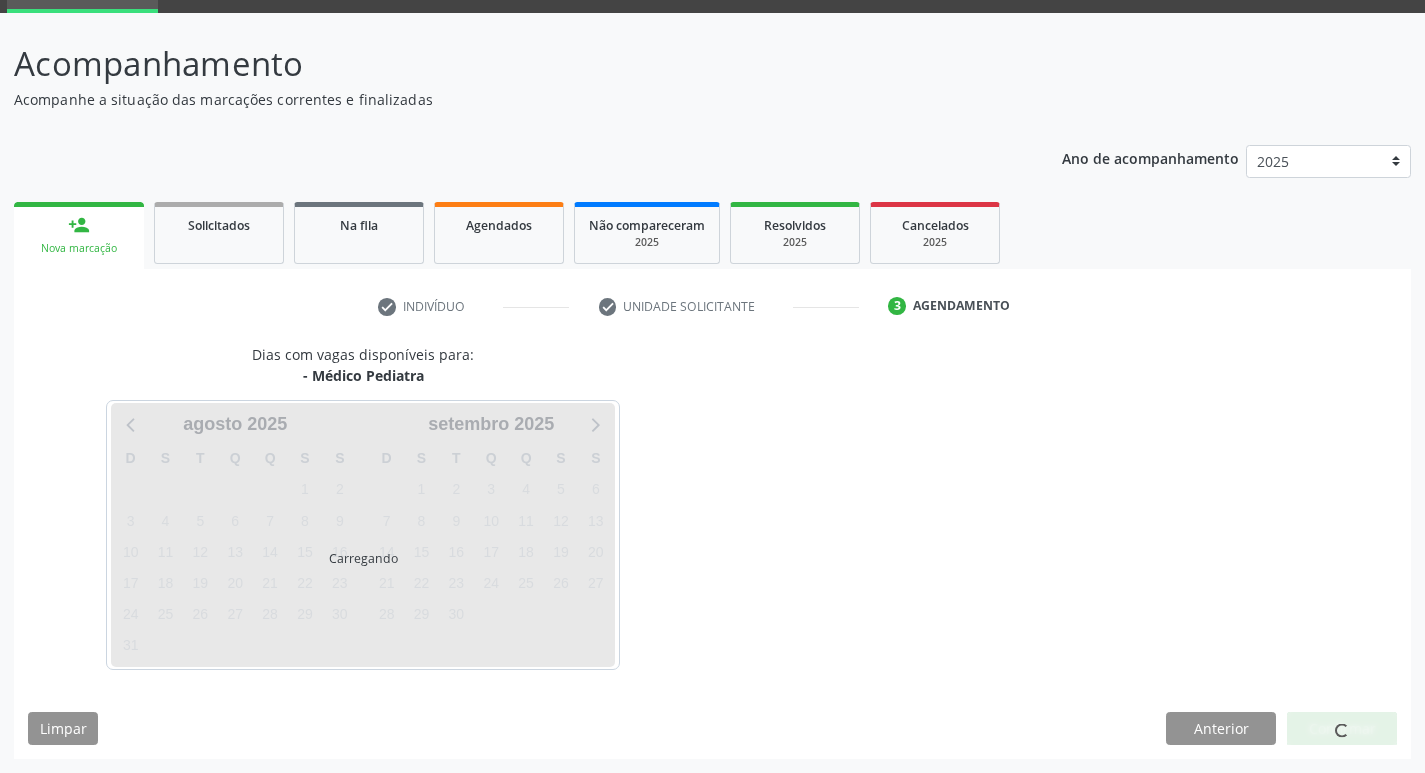 scroll, scrollTop: 97, scrollLeft: 0, axis: vertical 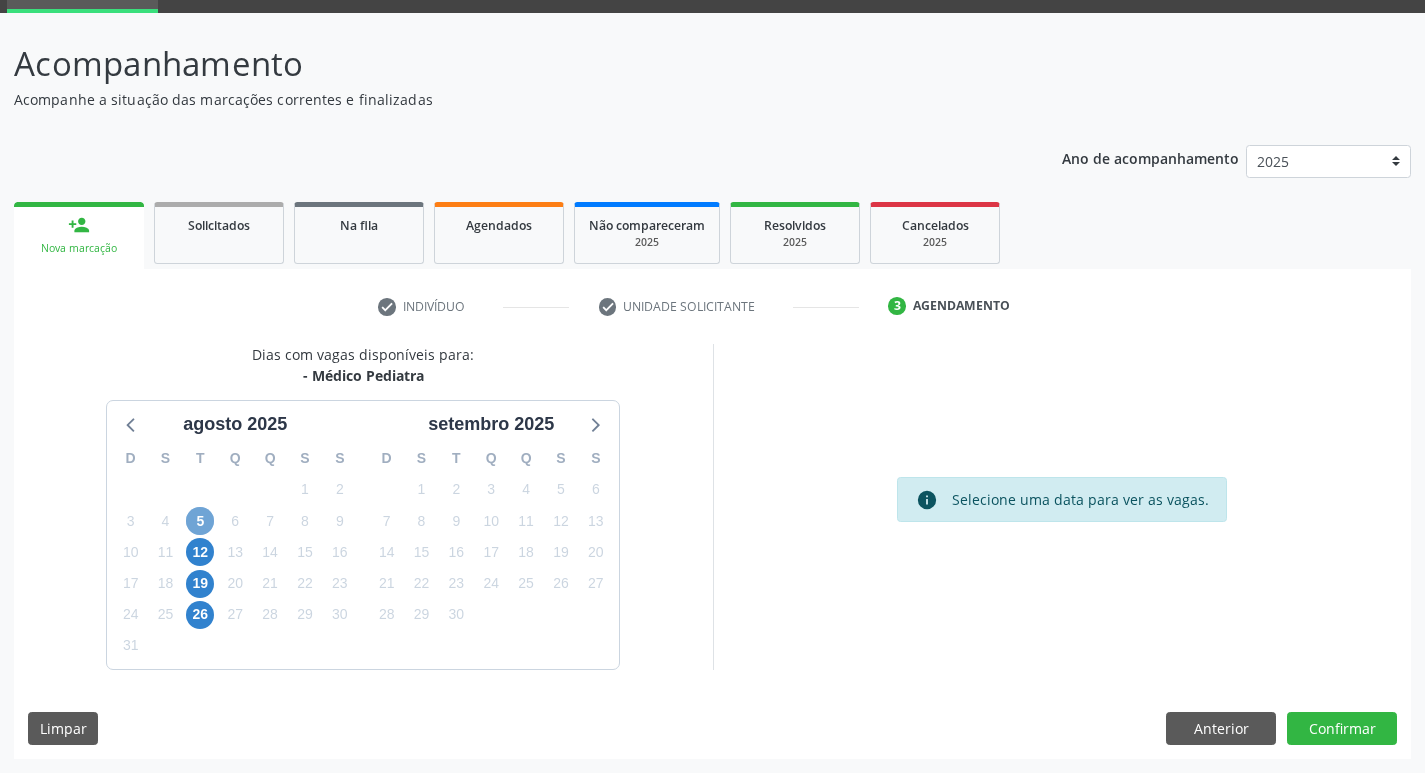 click on "5" at bounding box center (200, 521) 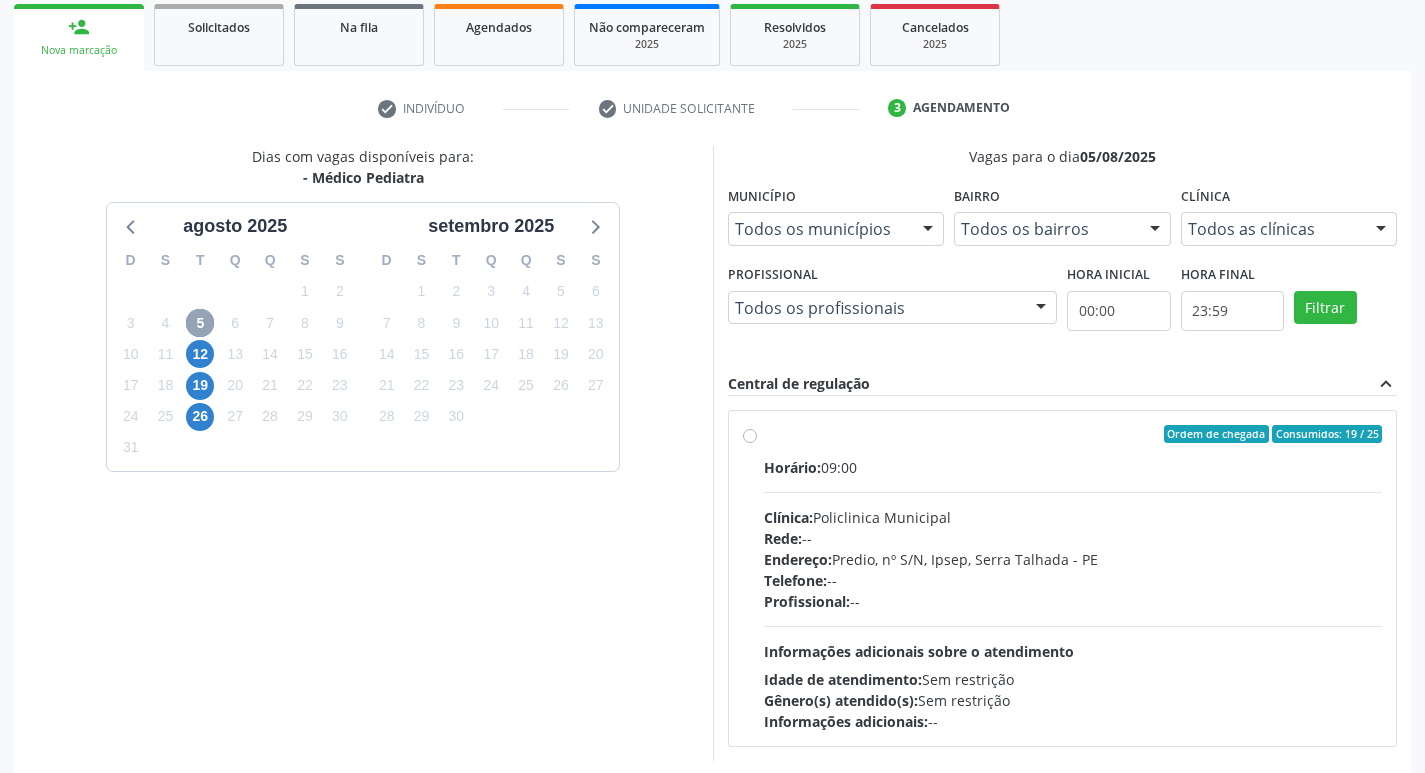 scroll, scrollTop: 297, scrollLeft: 0, axis: vertical 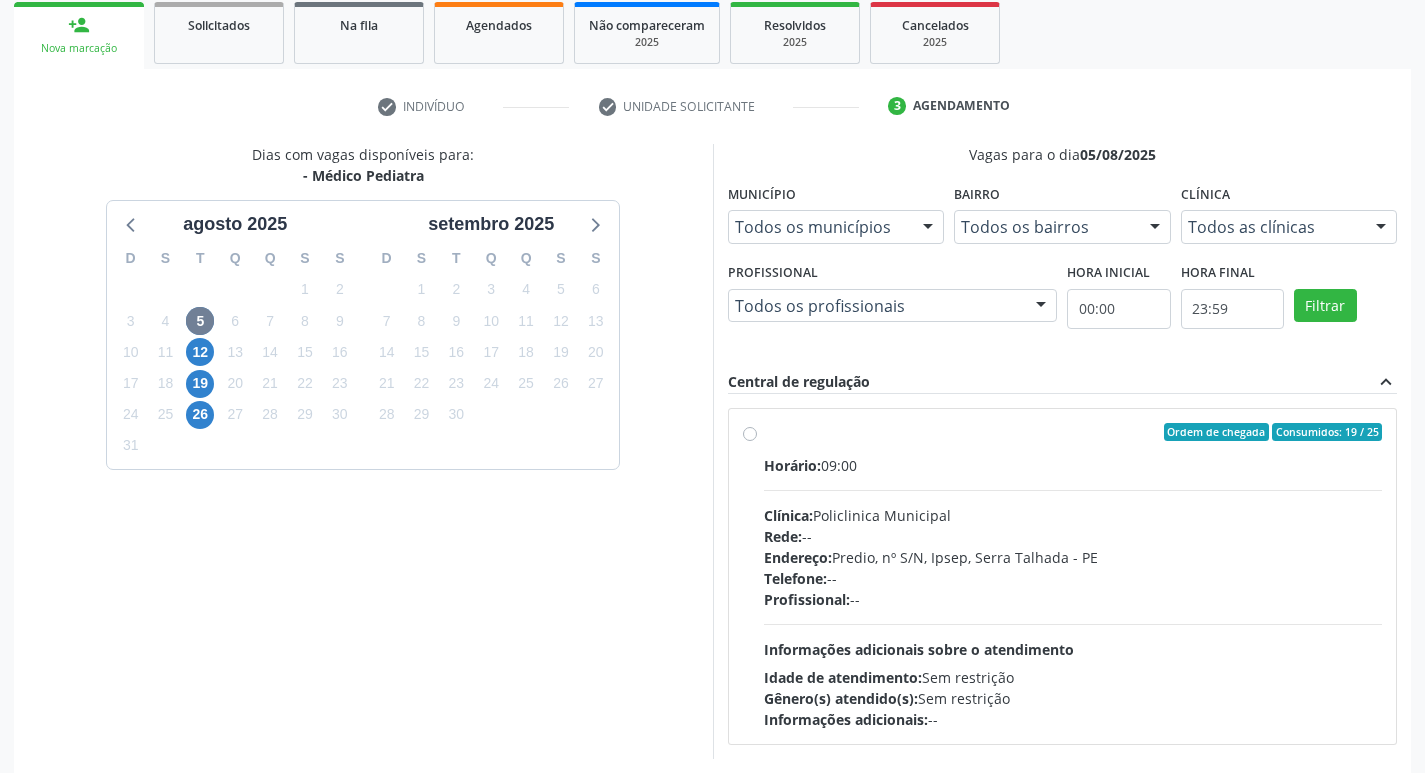 click on "Ordem de chegada
Consumidos: 19 / 25
Horário:   09:00
Clínica:  Policlinica Municipal
Rede:
--
Endereço:   Predio, nº S/N, Ipsep, Serra Talhada - PE
Telefone:   --
Profissional:
--
Informações adicionais sobre o atendimento
Idade de atendimento:
Sem restrição
Gênero(s) atendido(s):
Sem restrição
Informações adicionais:
--" at bounding box center [1073, 576] 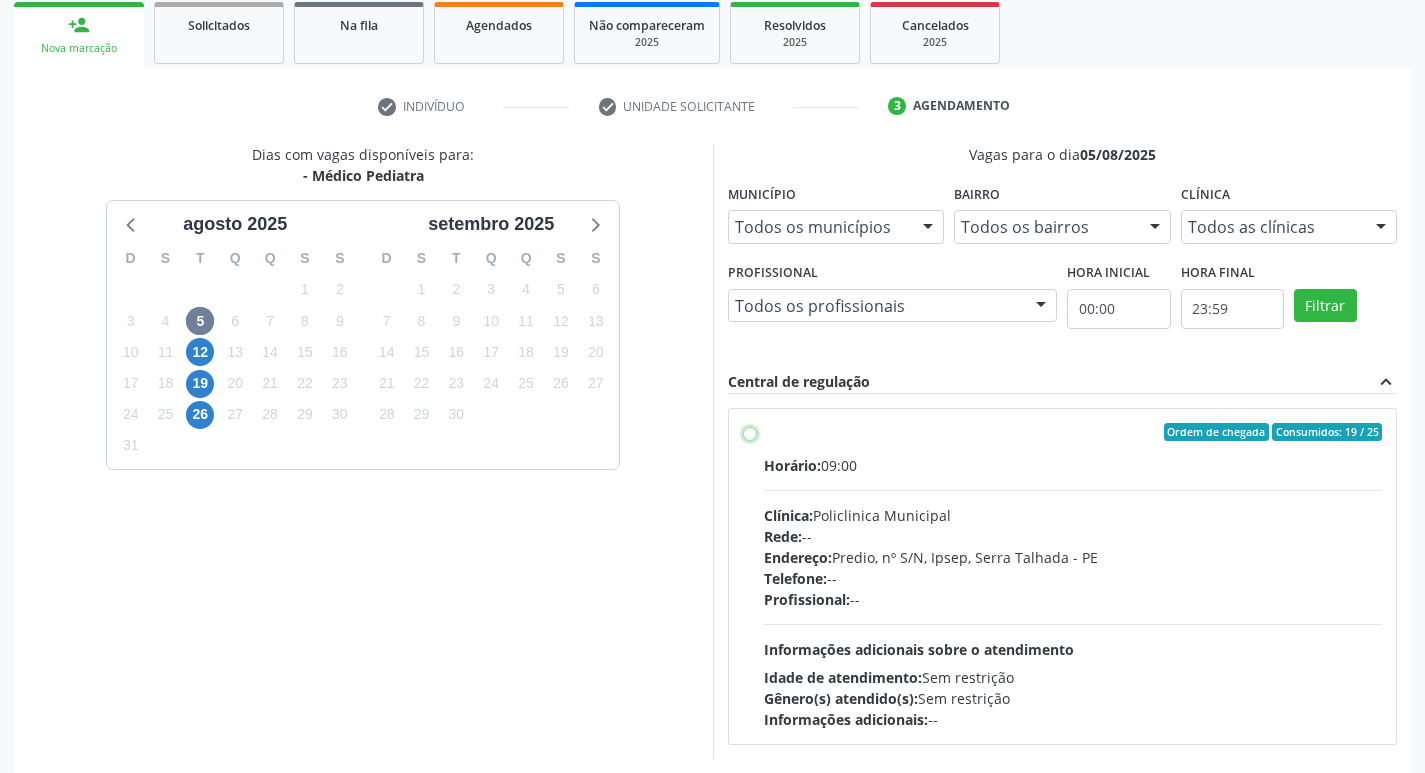 radio on "true" 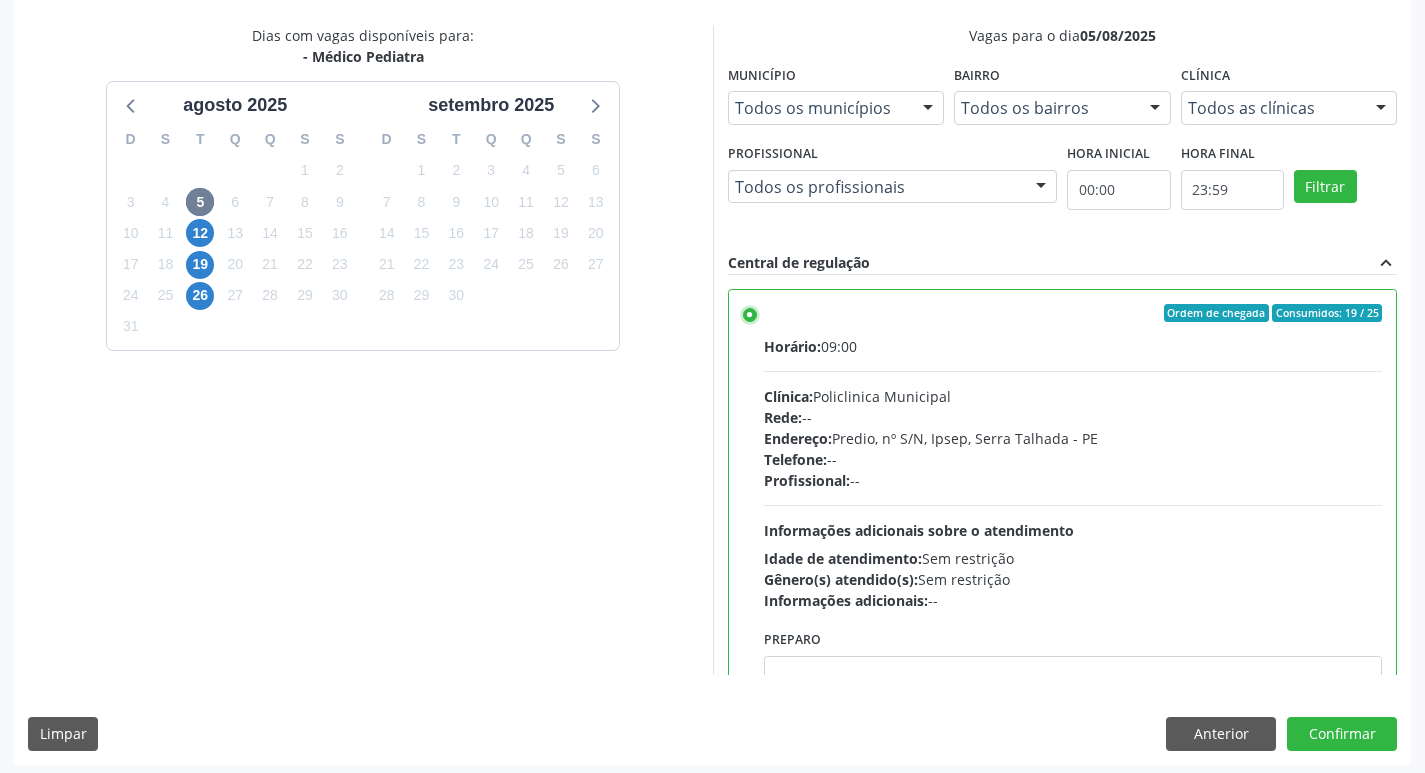 scroll, scrollTop: 422, scrollLeft: 0, axis: vertical 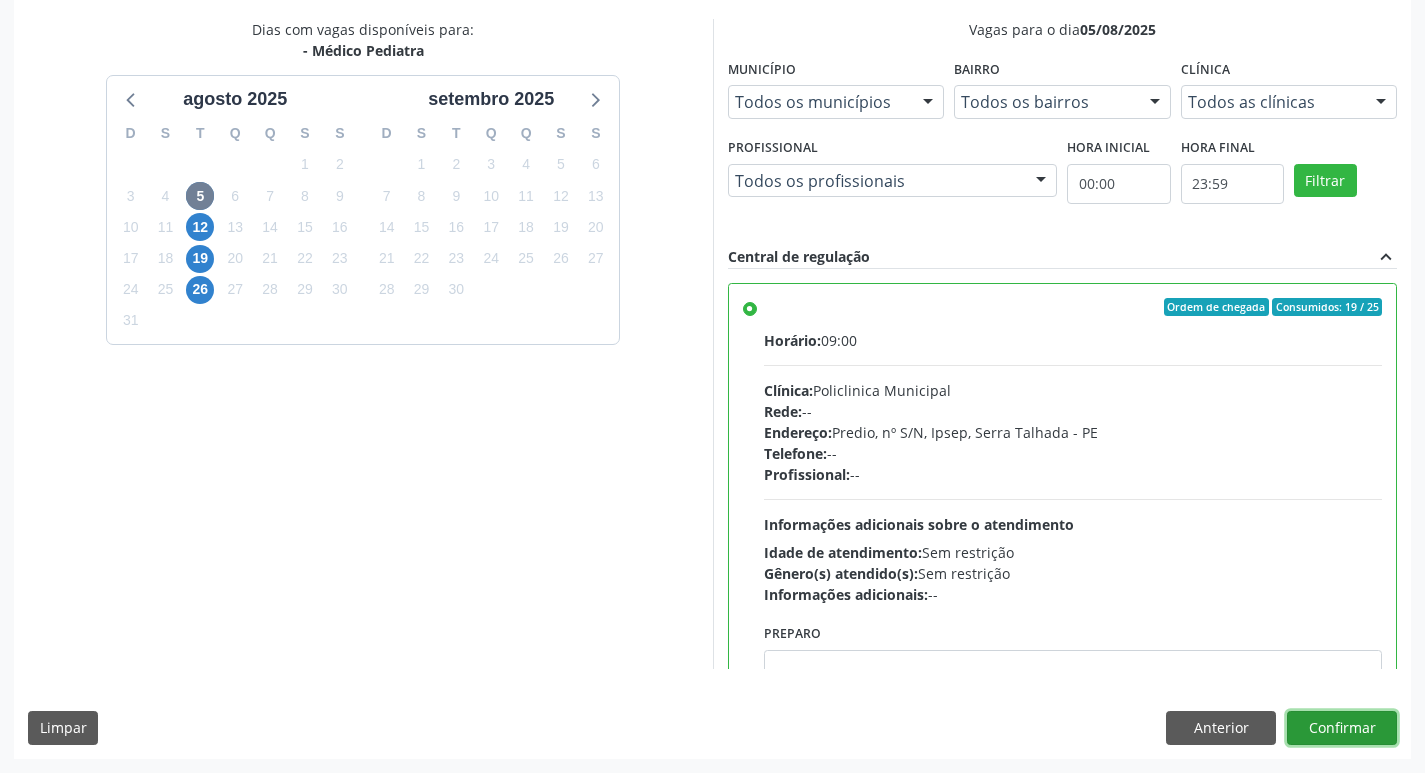 click on "Confirmar" at bounding box center [1342, 728] 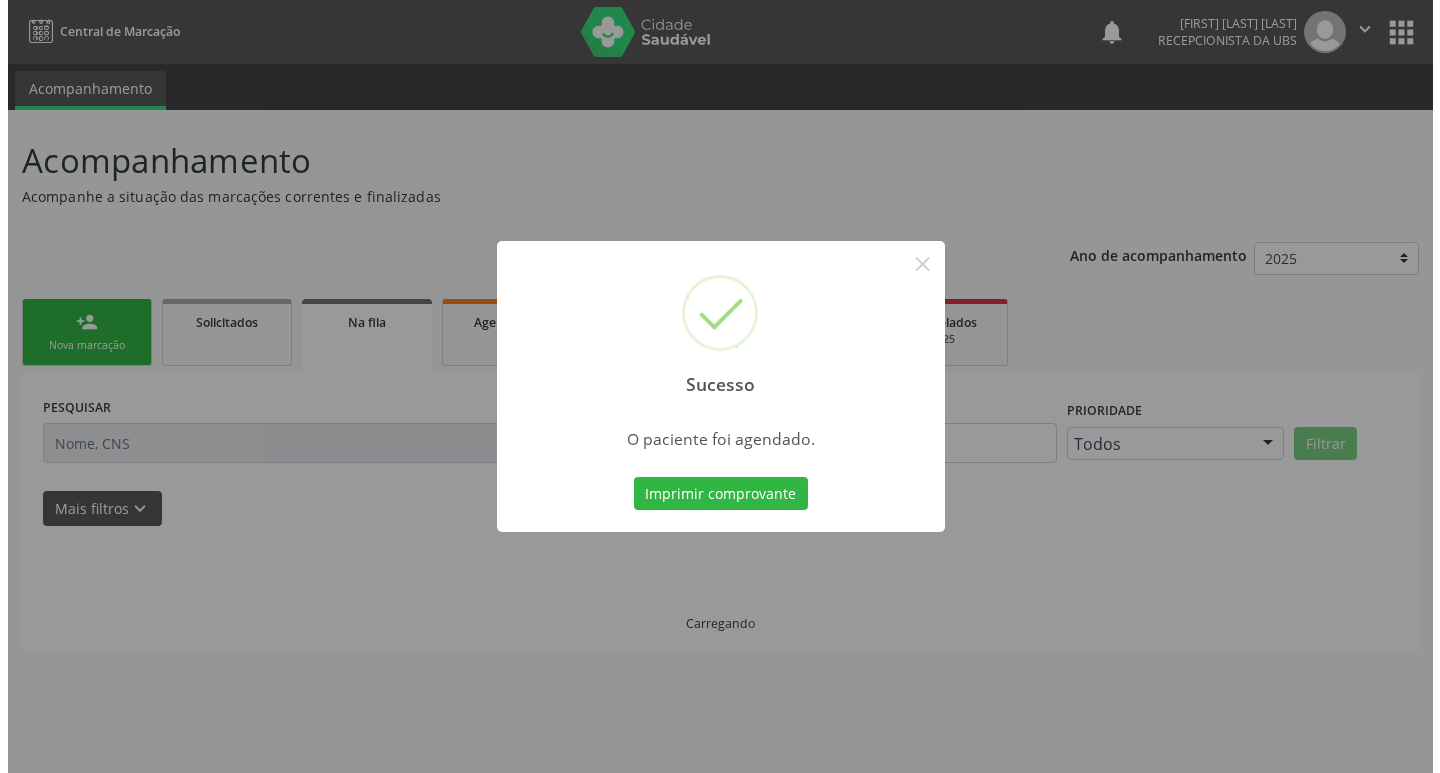 scroll, scrollTop: 0, scrollLeft: 0, axis: both 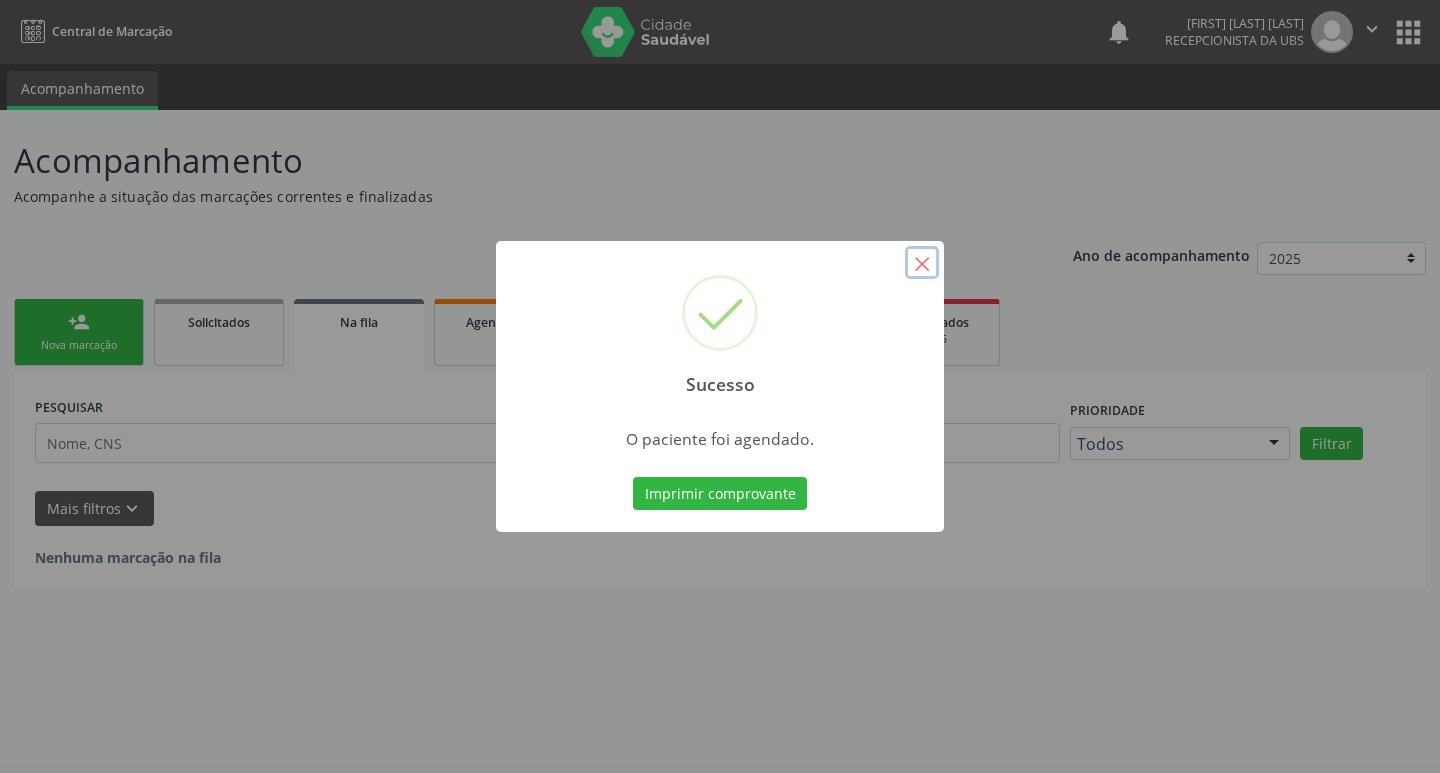 click on "×" at bounding box center [922, 263] 